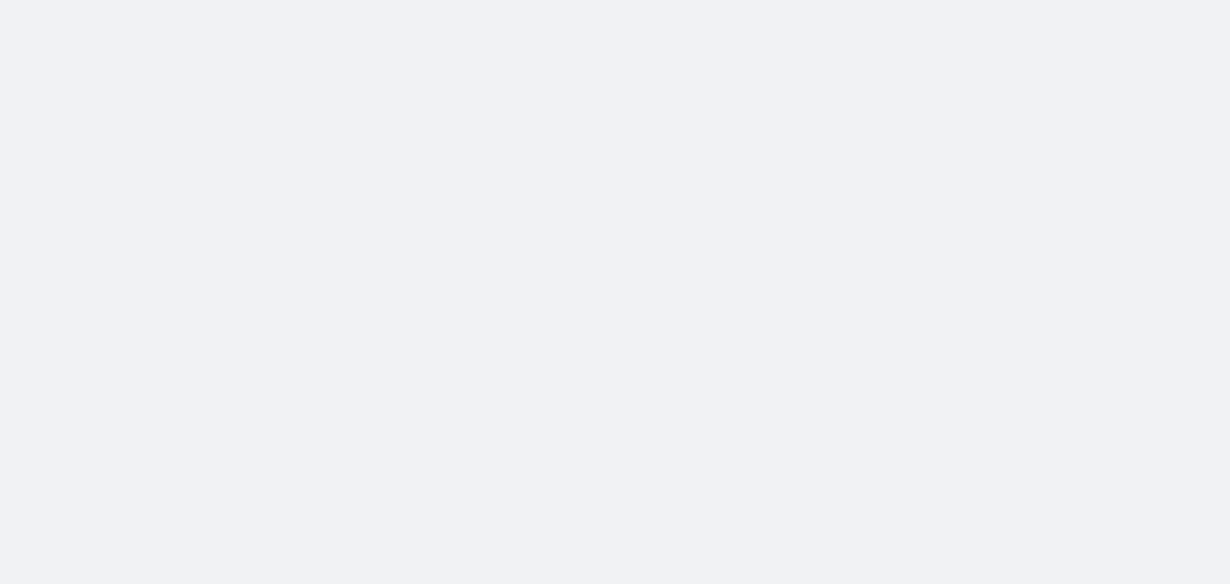 scroll, scrollTop: 0, scrollLeft: 0, axis: both 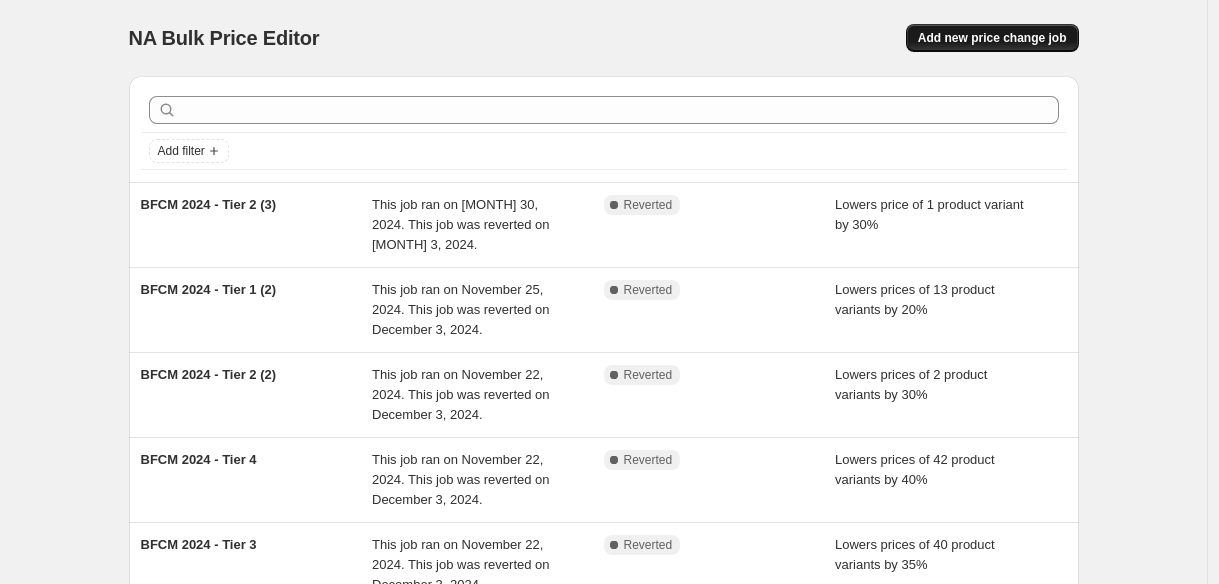 click on "Add new price change job" at bounding box center [992, 38] 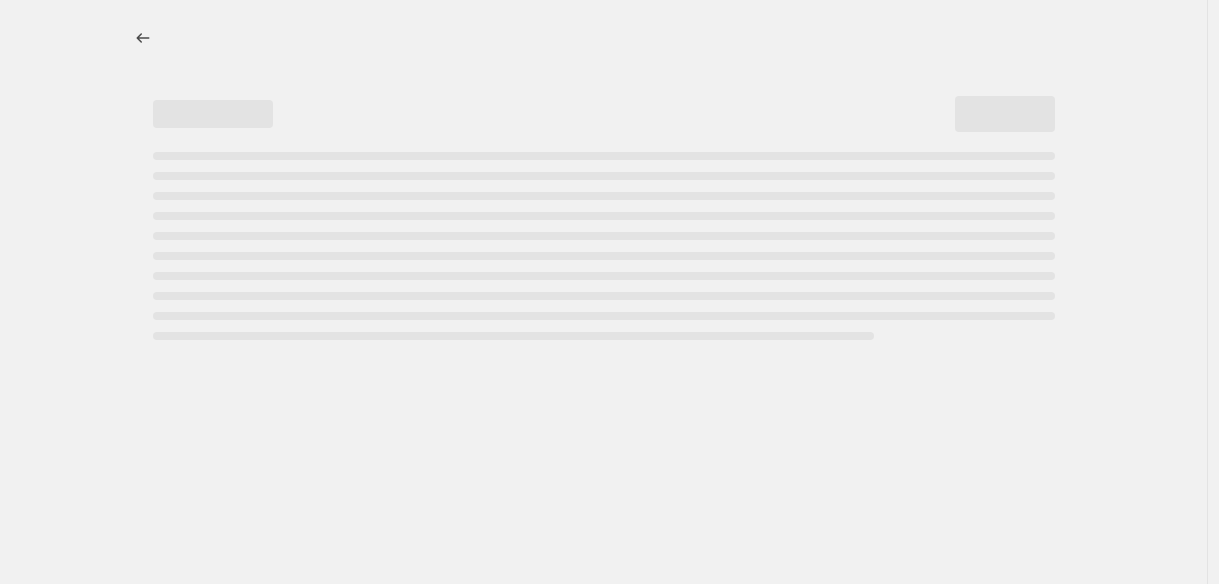 select on "percentage" 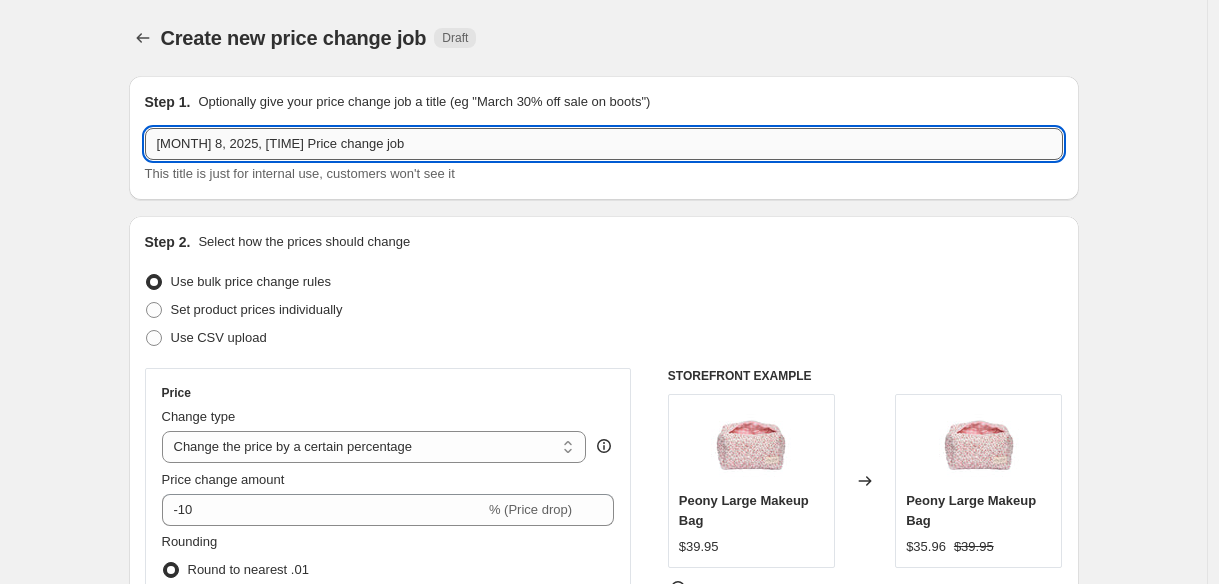 click on "Aug 8, 2025, 4:09:23 PM Price change job" at bounding box center (604, 144) 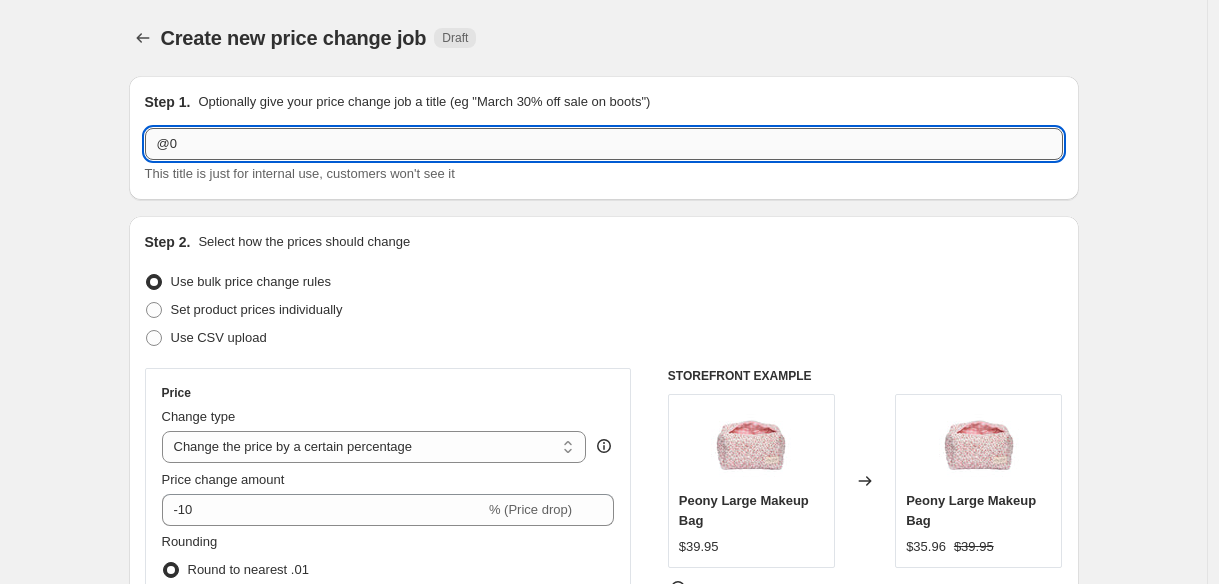 type on "@" 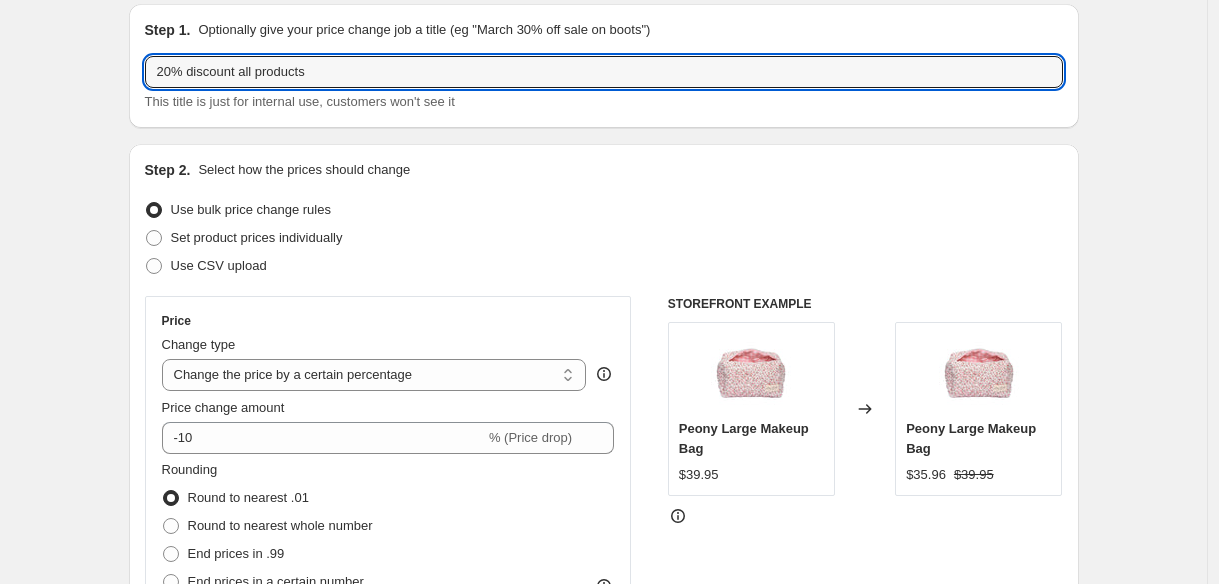 scroll, scrollTop: 86, scrollLeft: 0, axis: vertical 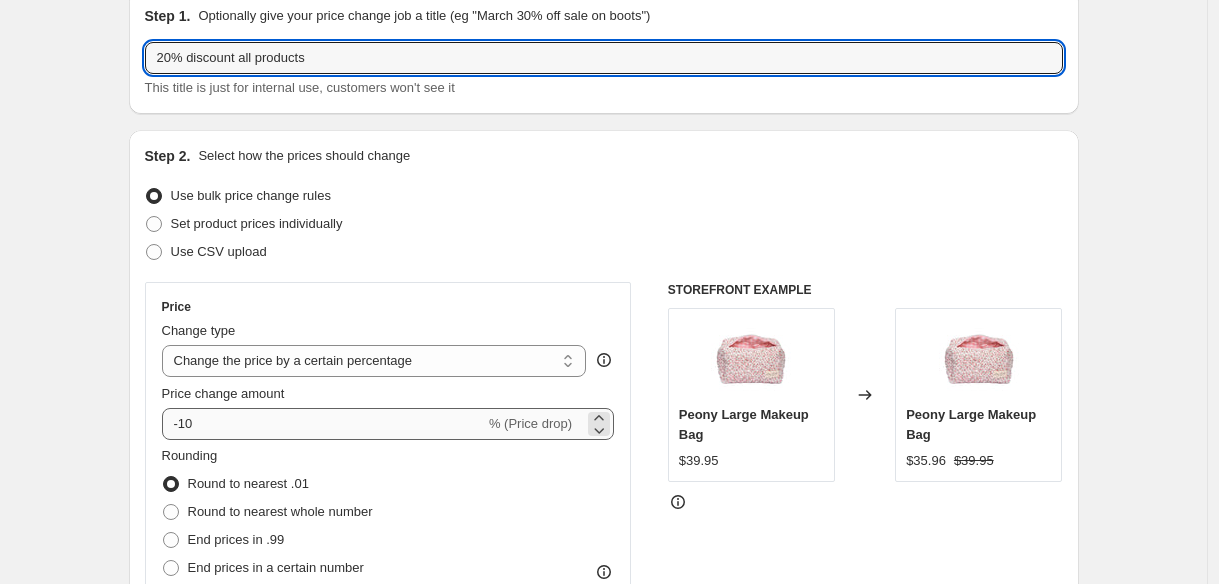 type on "20% discount all products" 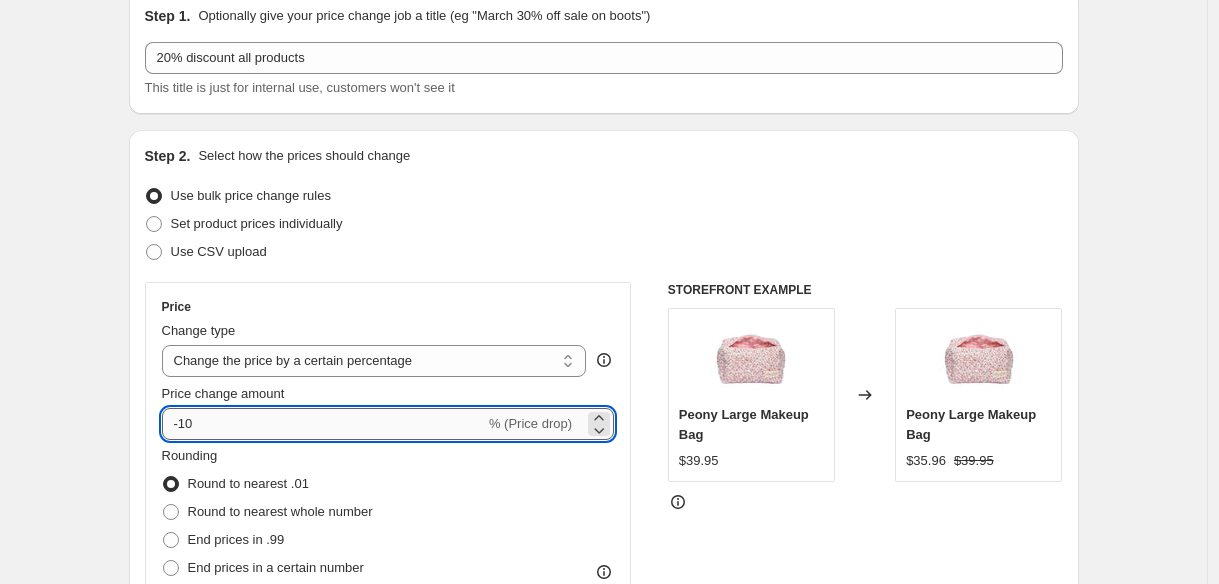 click on "-10" at bounding box center (323, 424) 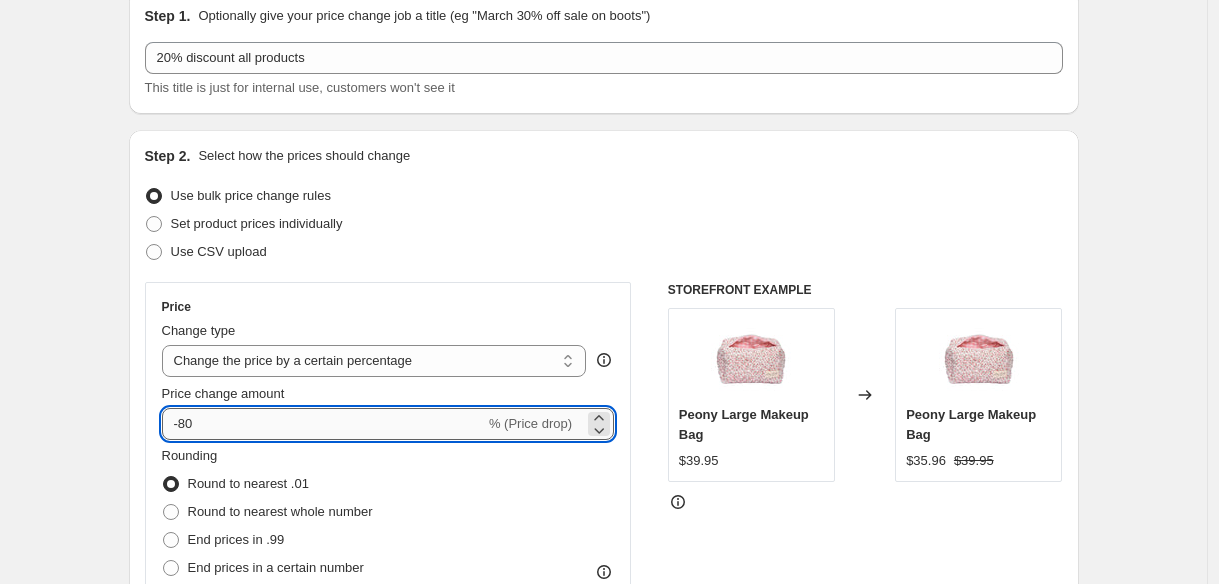 click on "-80" at bounding box center [323, 424] 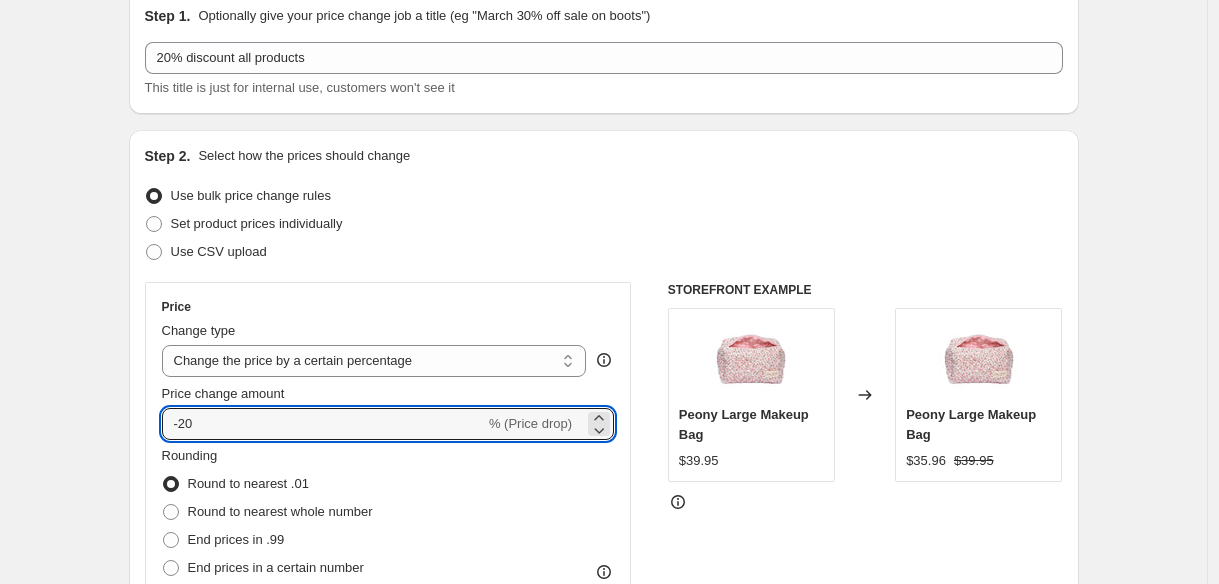 type on "-20" 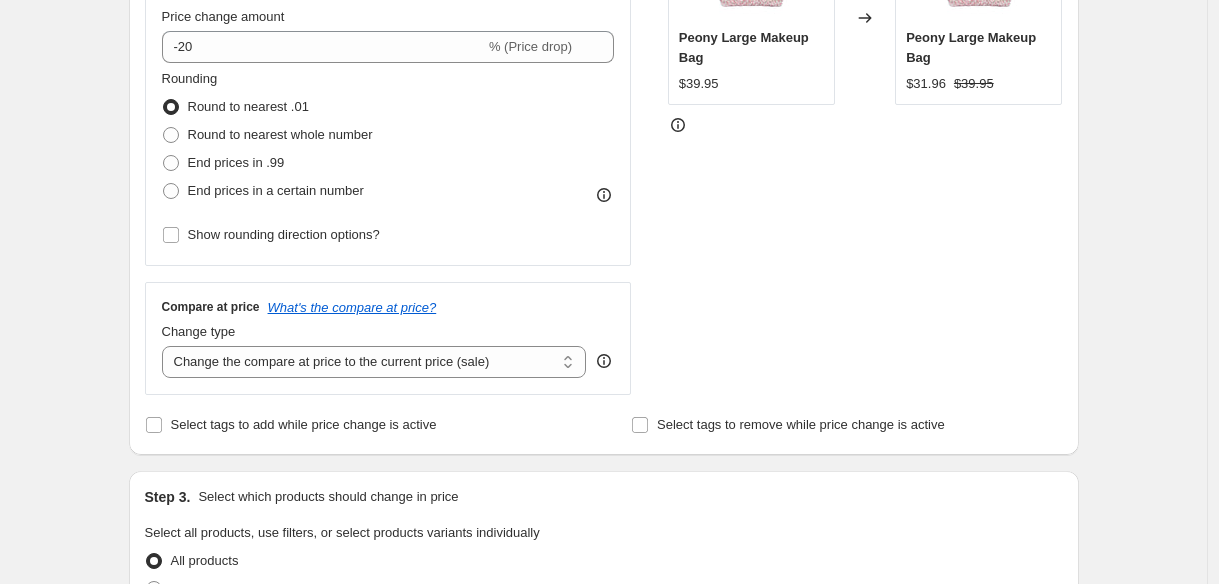 scroll, scrollTop: 462, scrollLeft: 0, axis: vertical 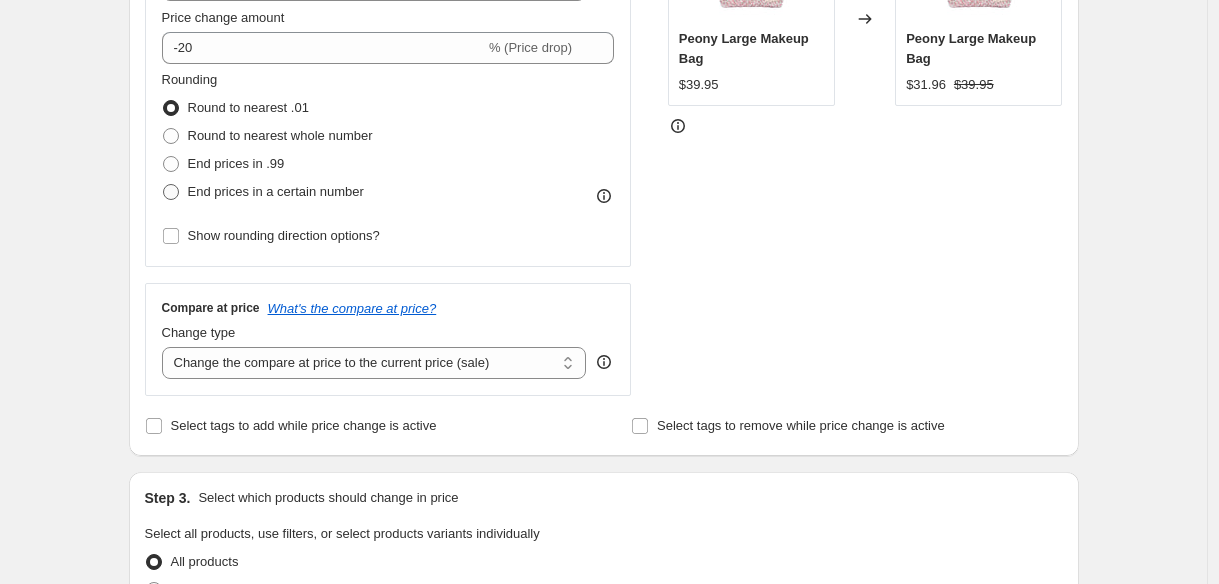 click on "End prices in a certain number" at bounding box center (263, 192) 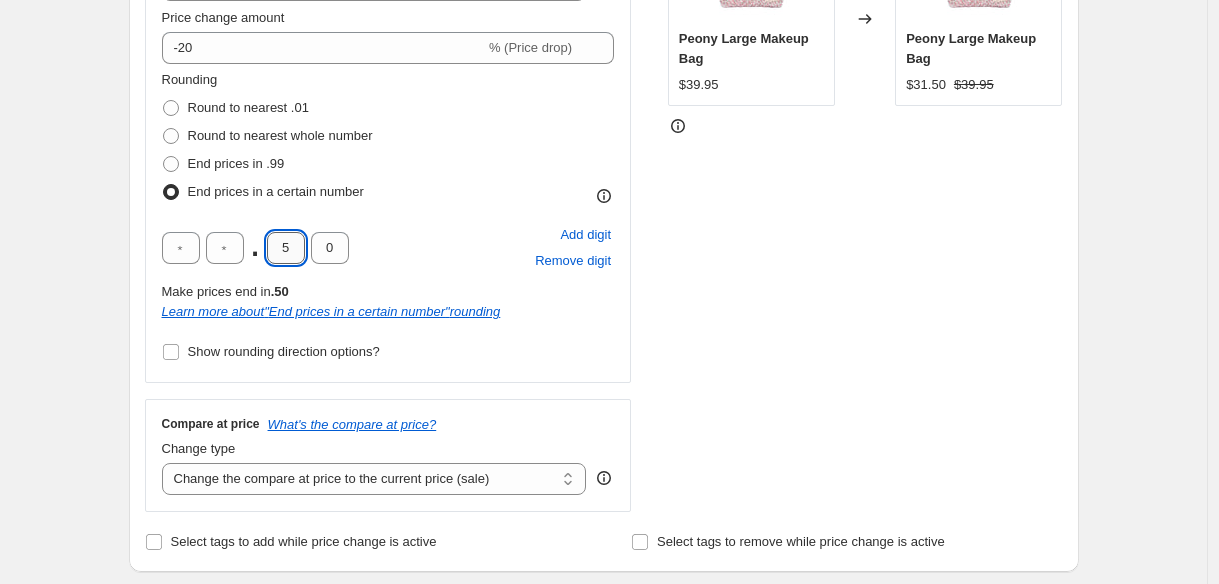 click on "5" at bounding box center [286, 248] 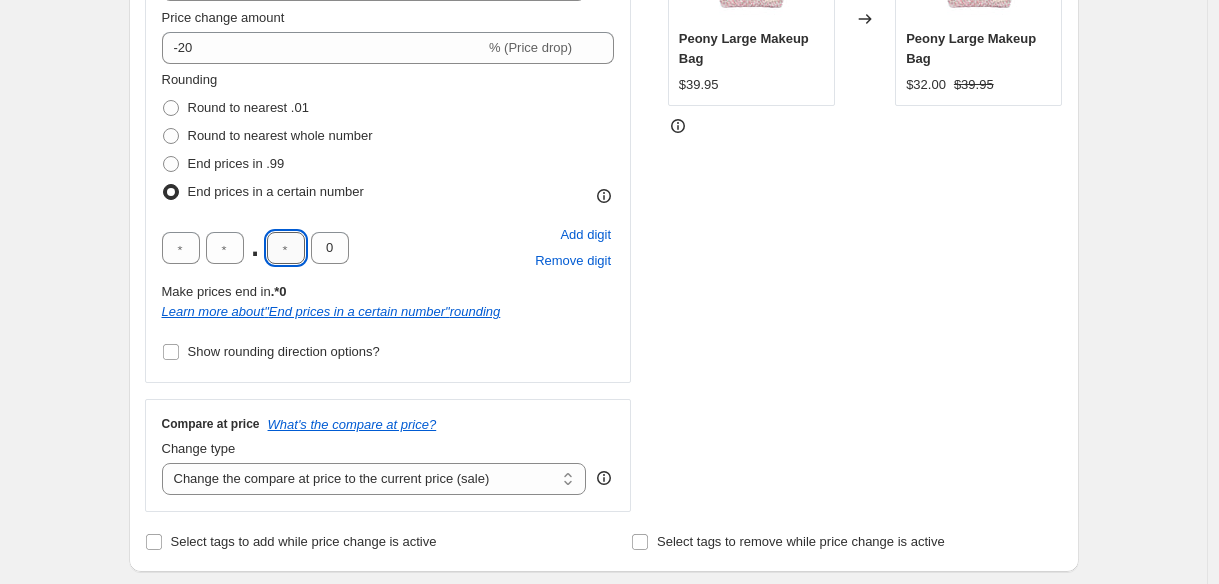 type on "9" 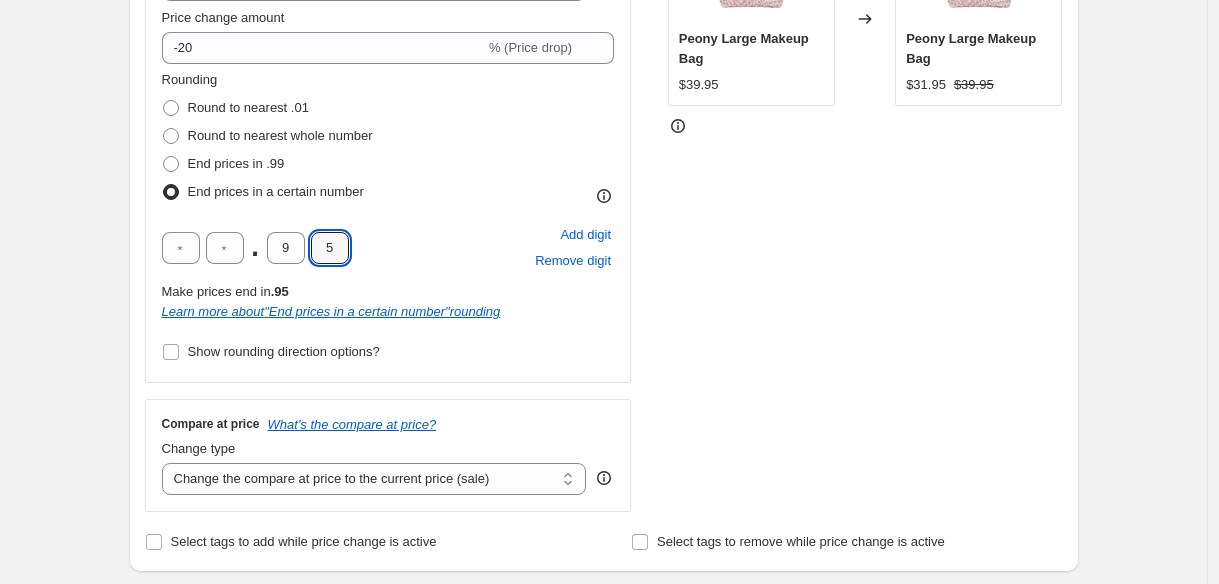 type on "5" 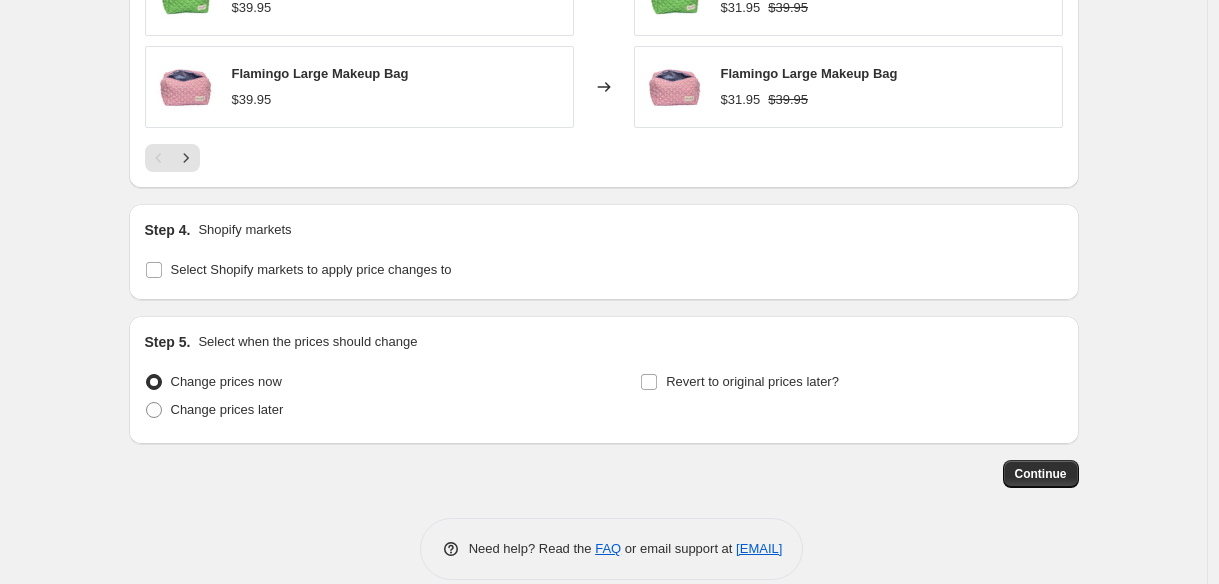 scroll, scrollTop: 1643, scrollLeft: 0, axis: vertical 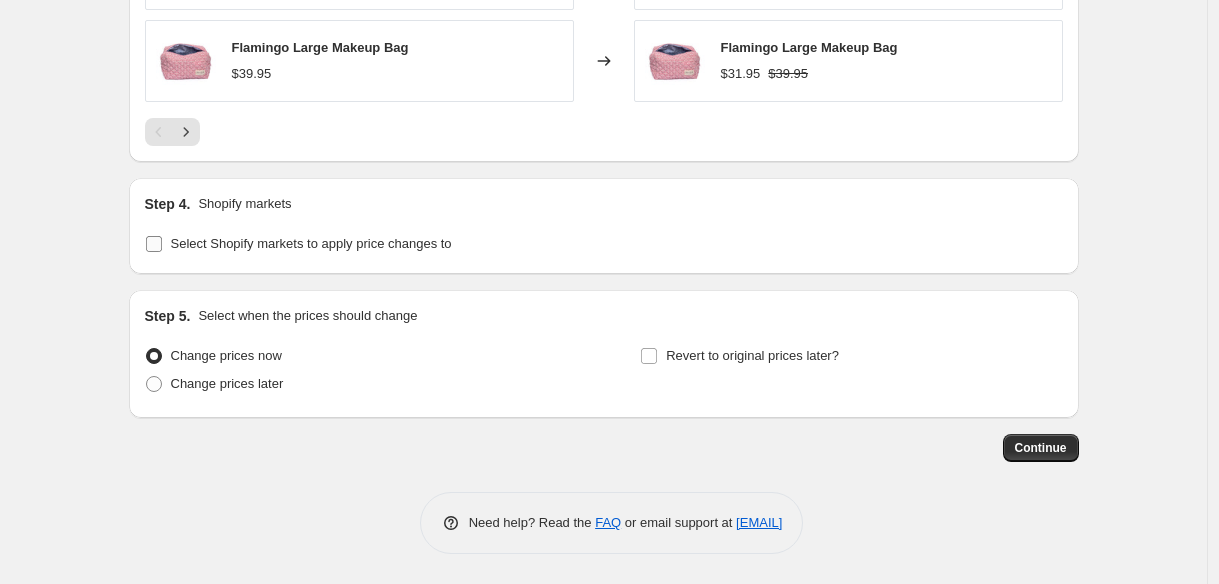 click on "Select Shopify markets to apply price changes to" at bounding box center [311, 243] 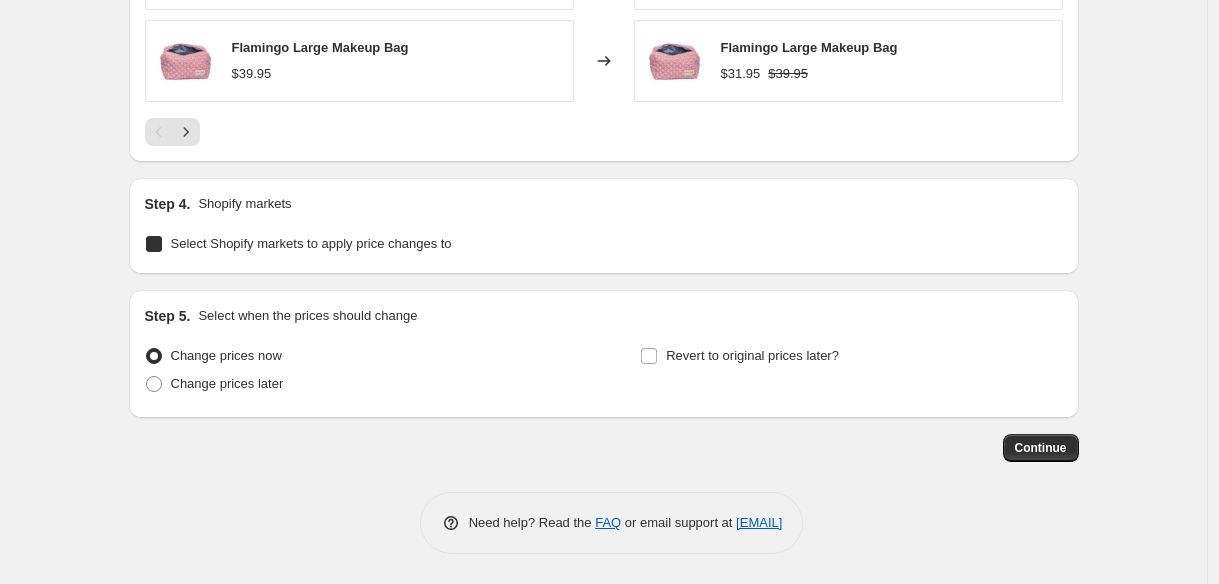 checkbox on "true" 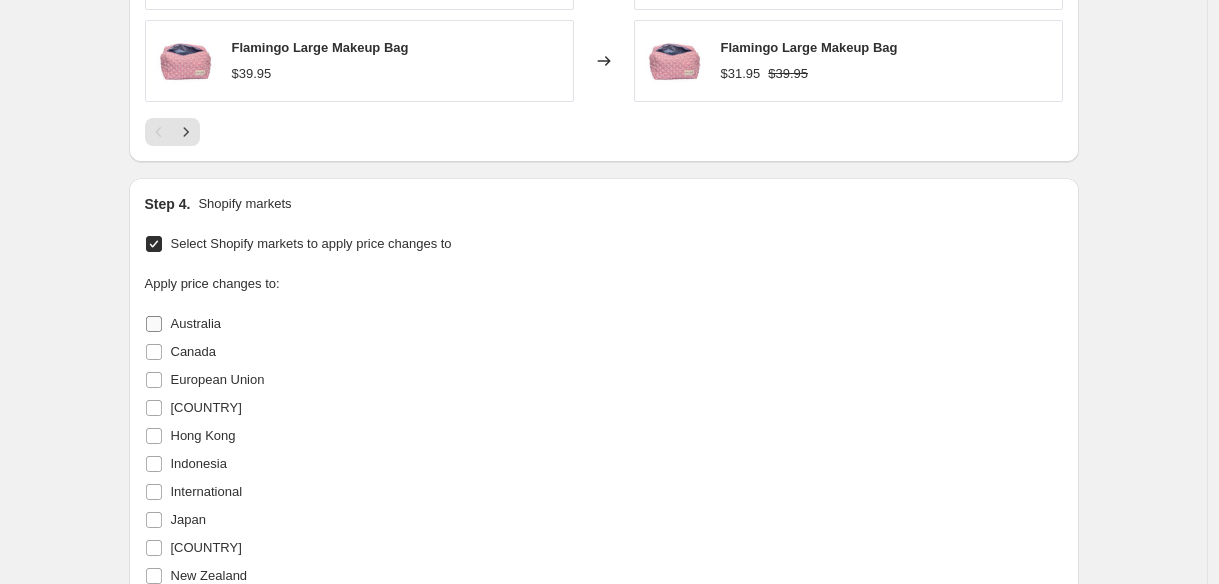 click on "Australia" at bounding box center [154, 324] 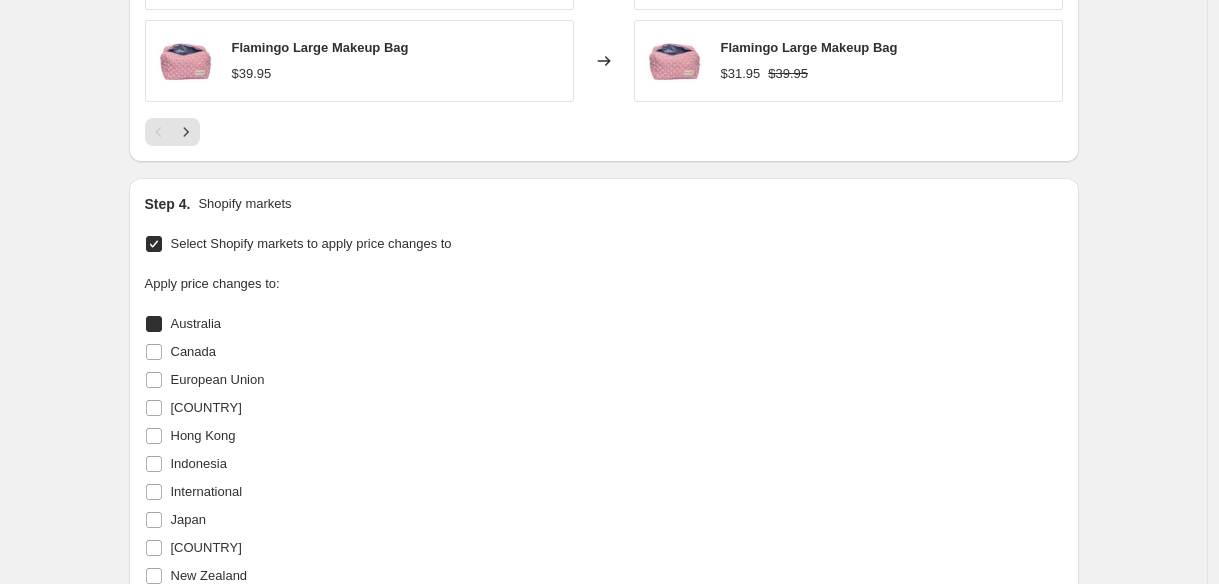 checkbox on "true" 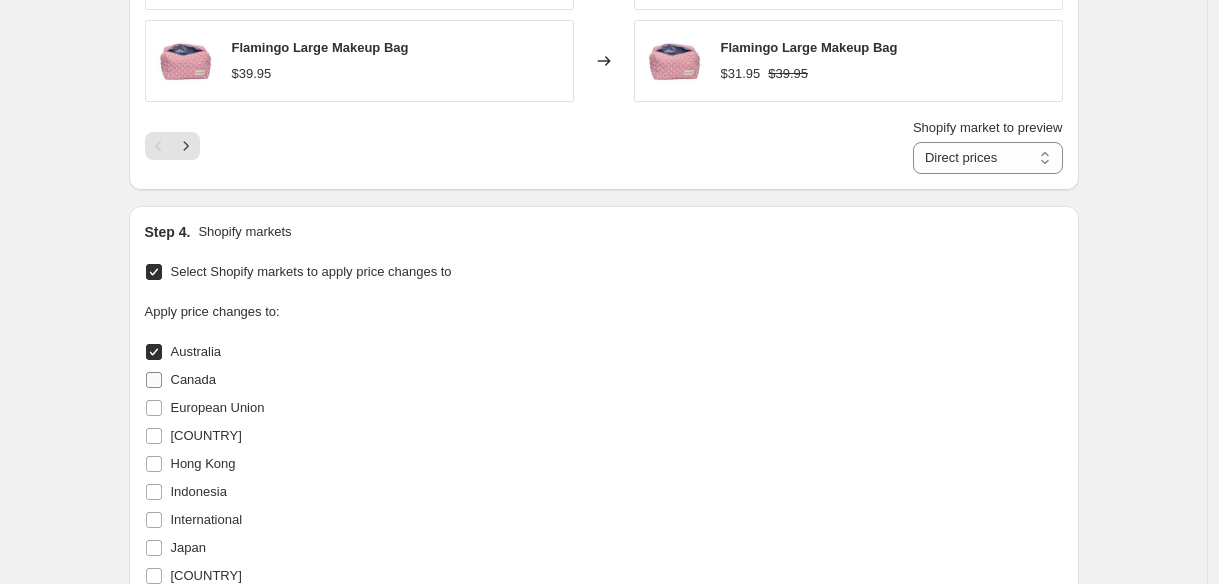 click on "Canada" at bounding box center [181, 380] 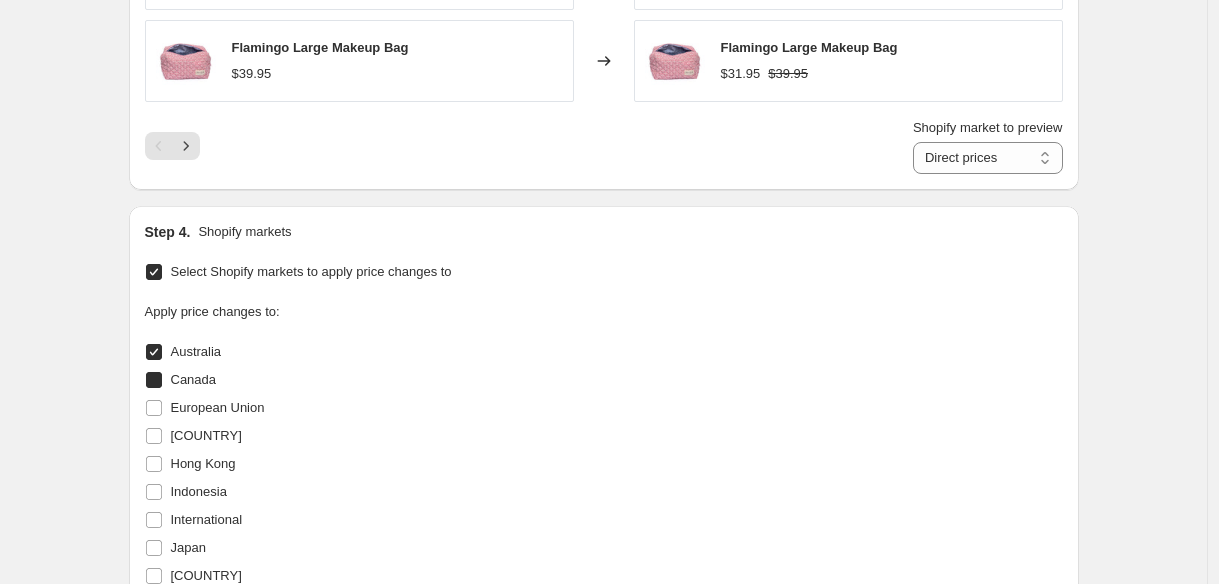 checkbox on "true" 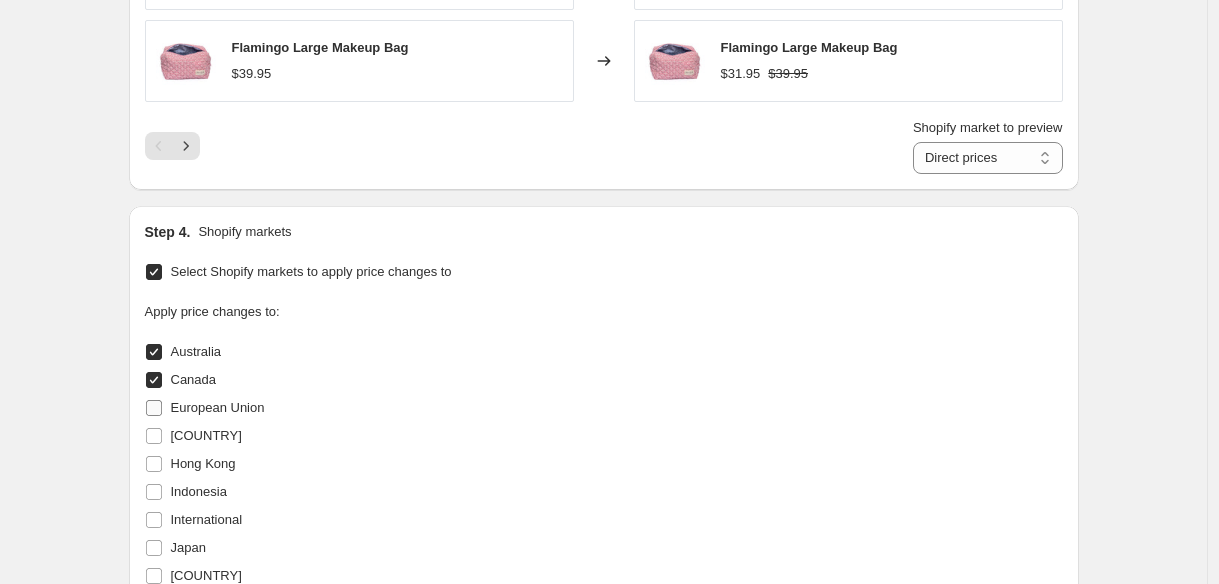 click on "European Union" at bounding box center [205, 408] 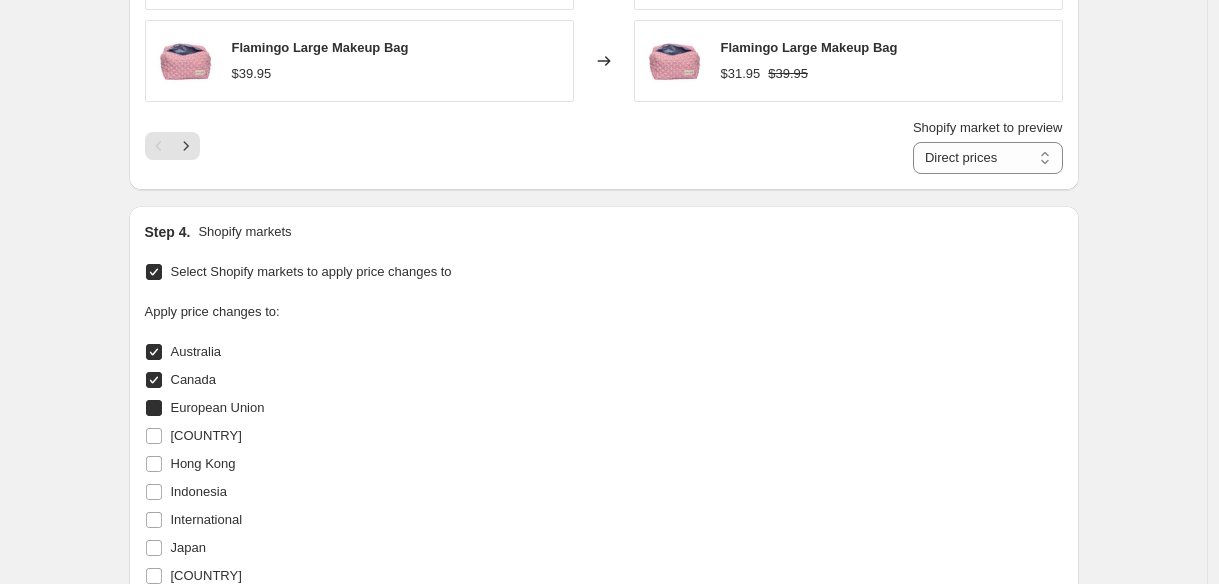 checkbox on "true" 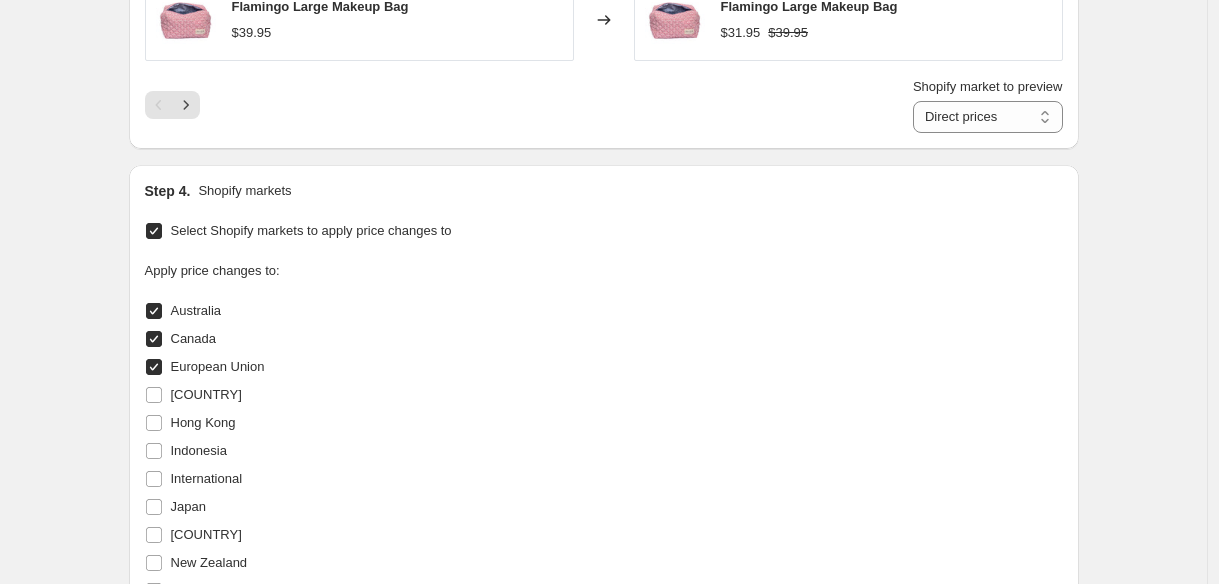 scroll, scrollTop: 1689, scrollLeft: 0, axis: vertical 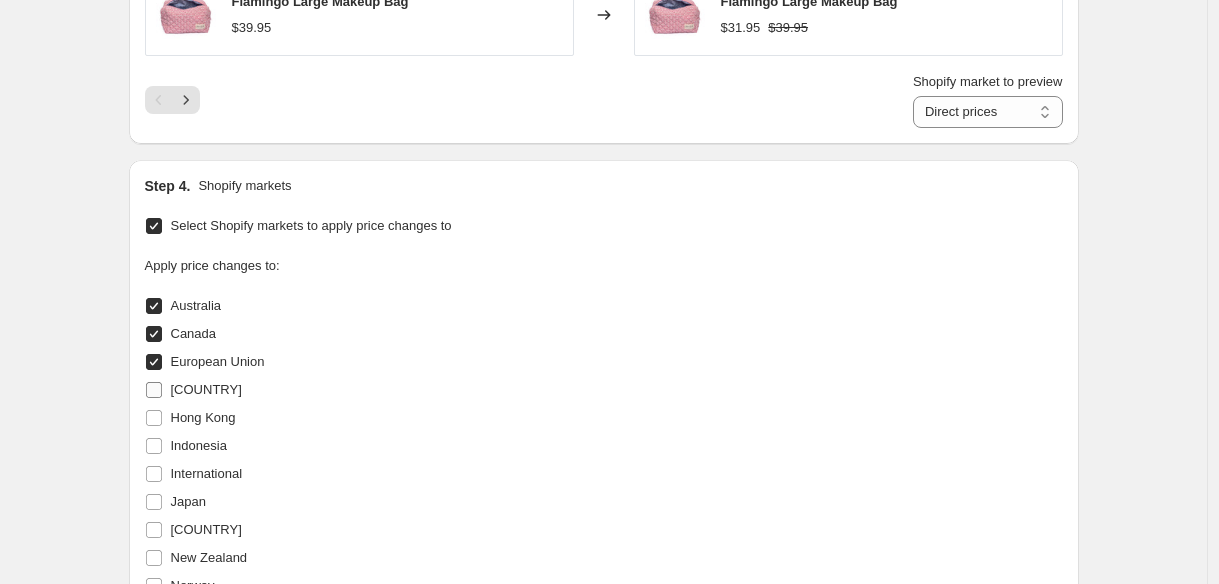 click on "Germany" at bounding box center [193, 390] 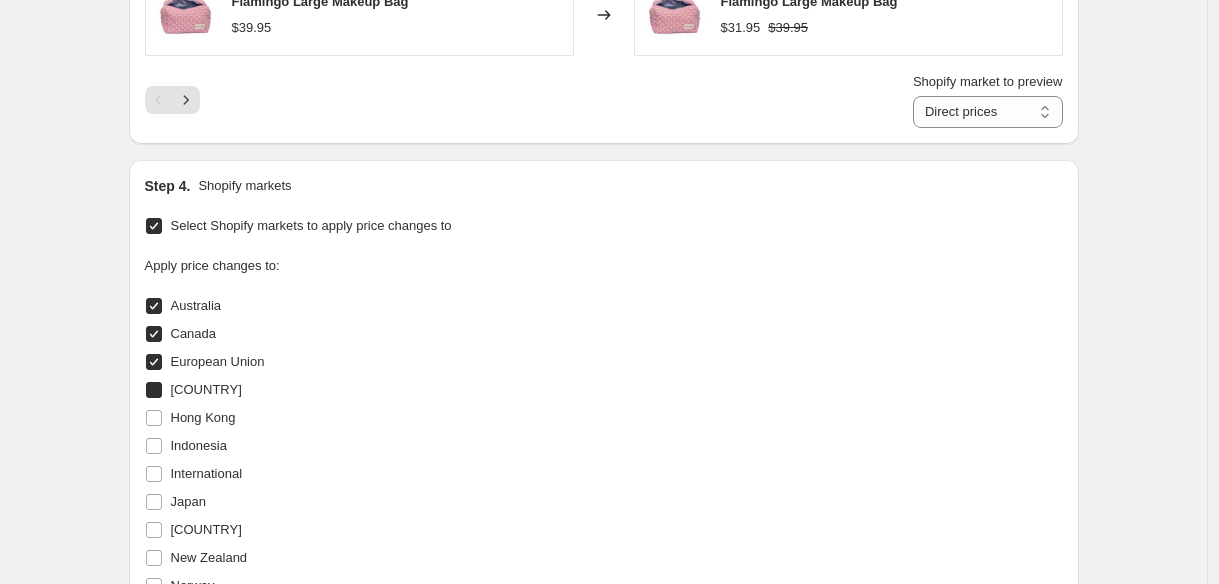checkbox on "true" 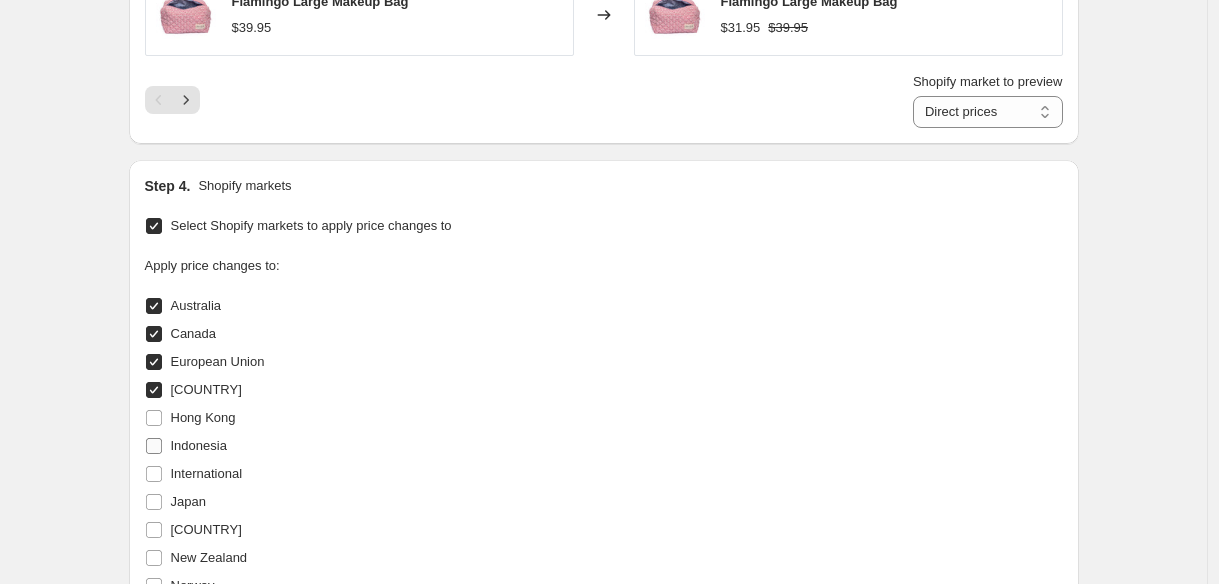 click at bounding box center [154, 446] 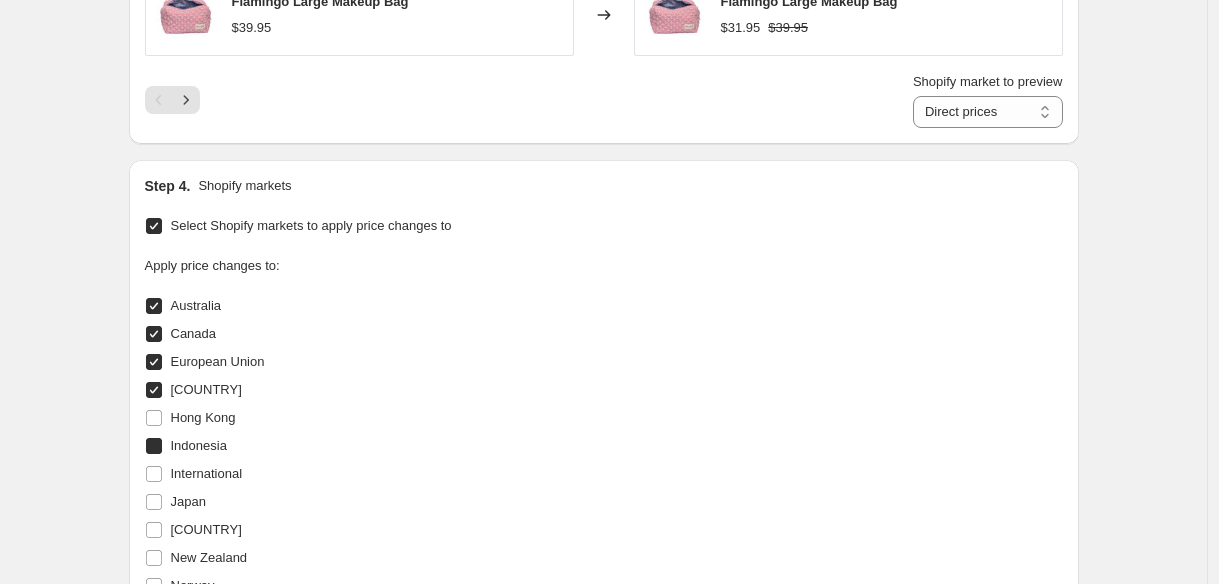 checkbox on "true" 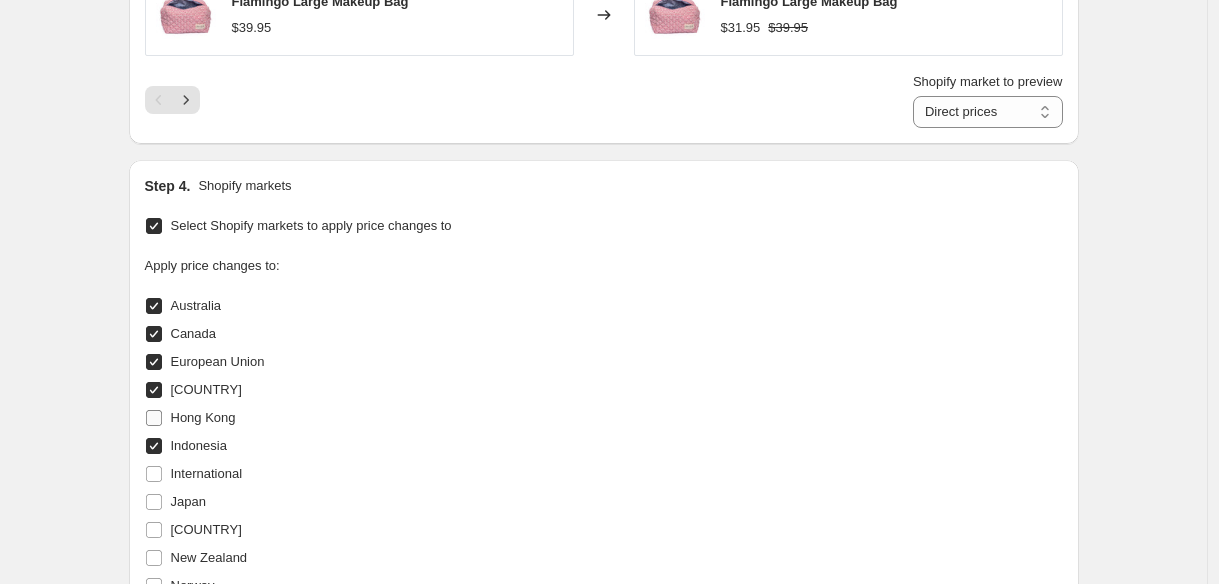 click on "Hong Kong" at bounding box center (154, 418) 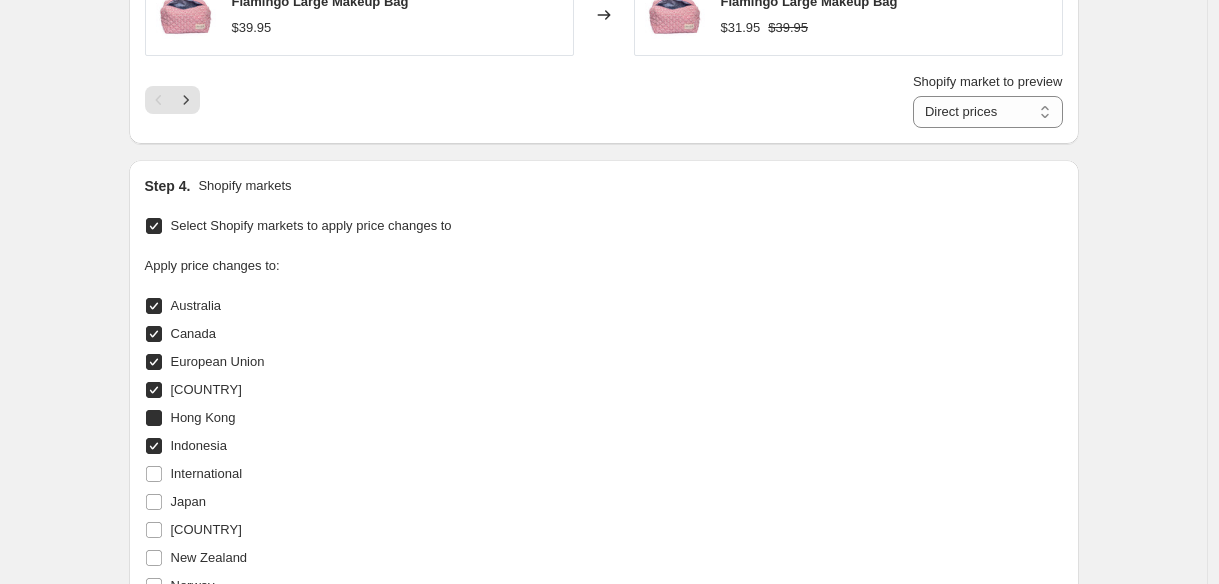 checkbox on "true" 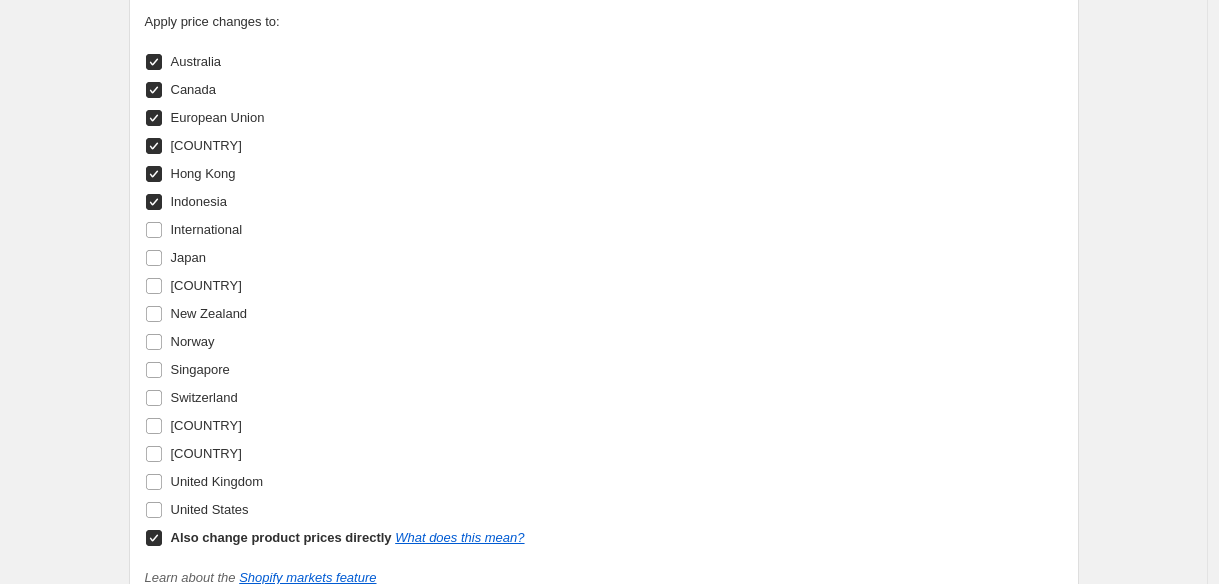 scroll, scrollTop: 2097, scrollLeft: 0, axis: vertical 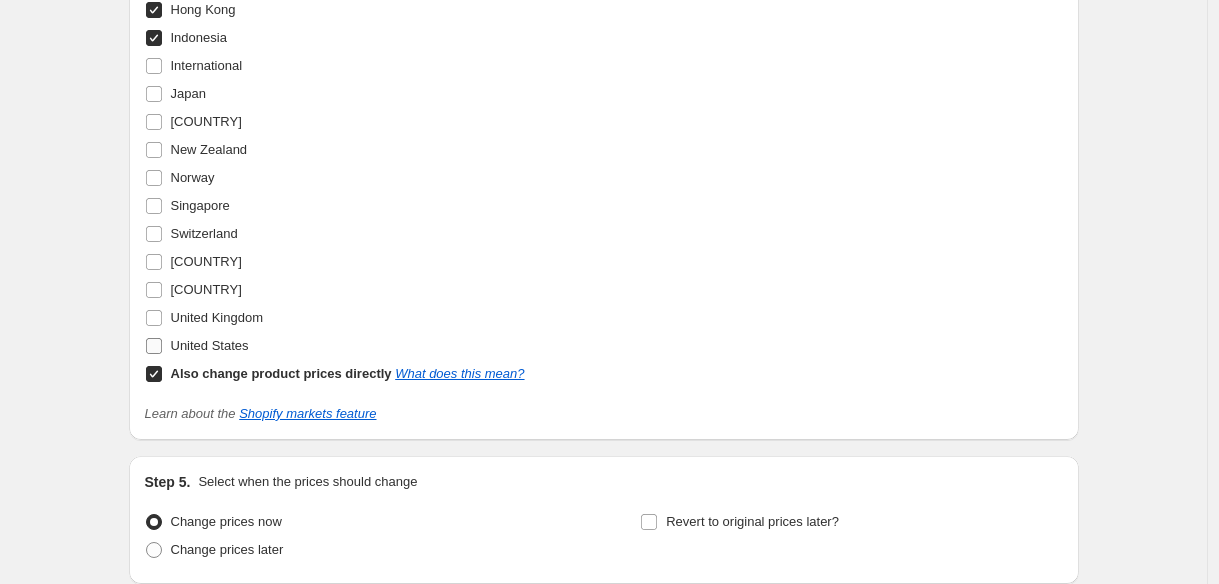 click on "United States" at bounding box center (154, 346) 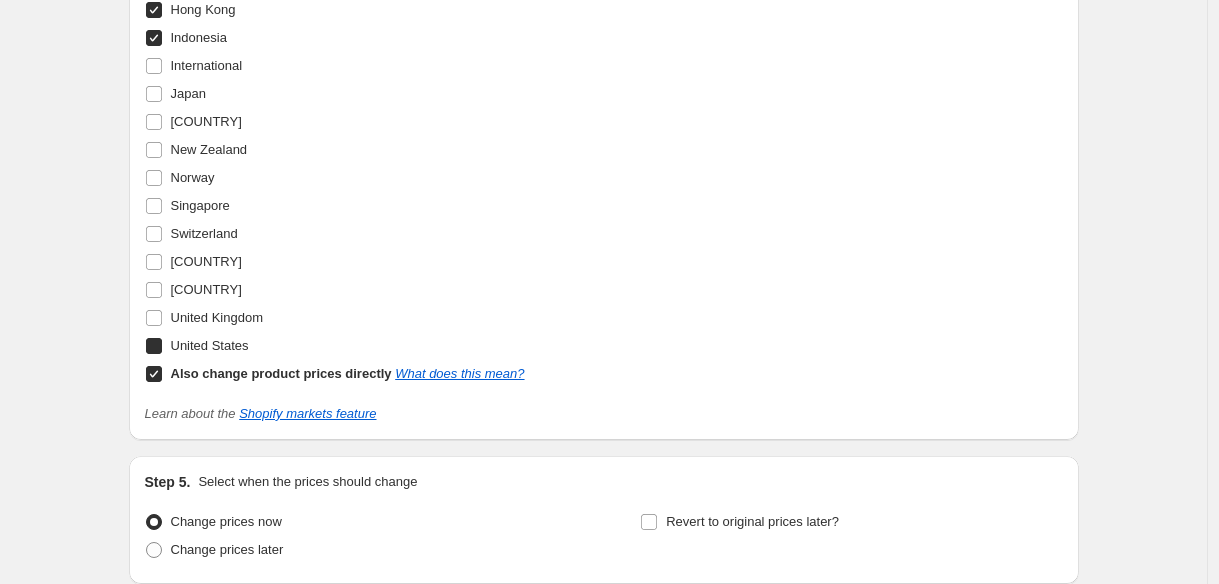 checkbox on "true" 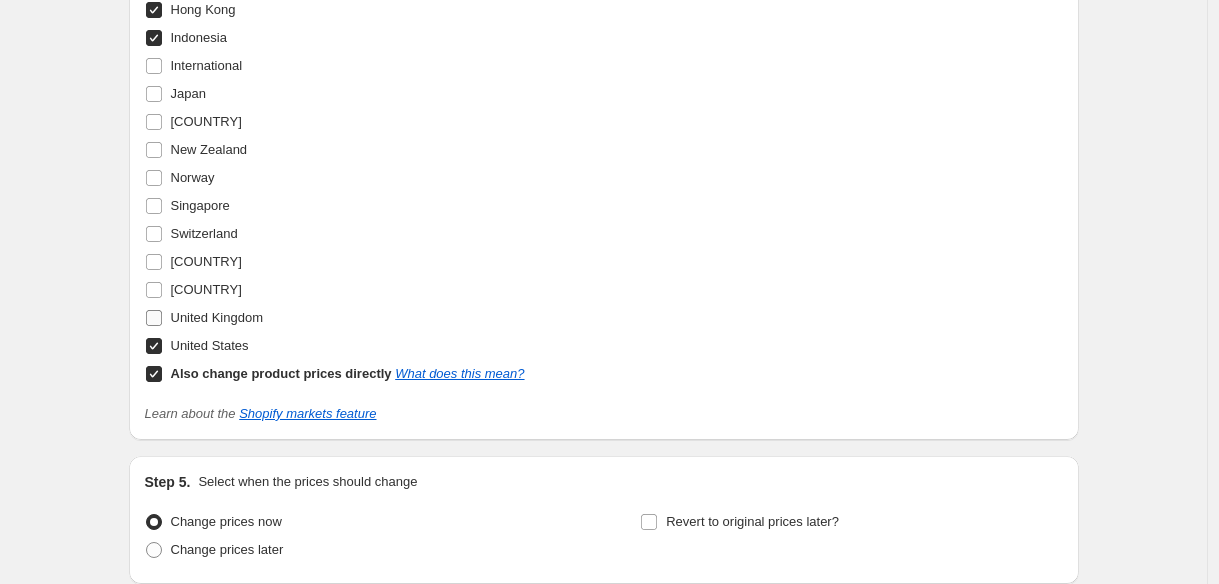 click on "United Kingdom" at bounding box center [154, 318] 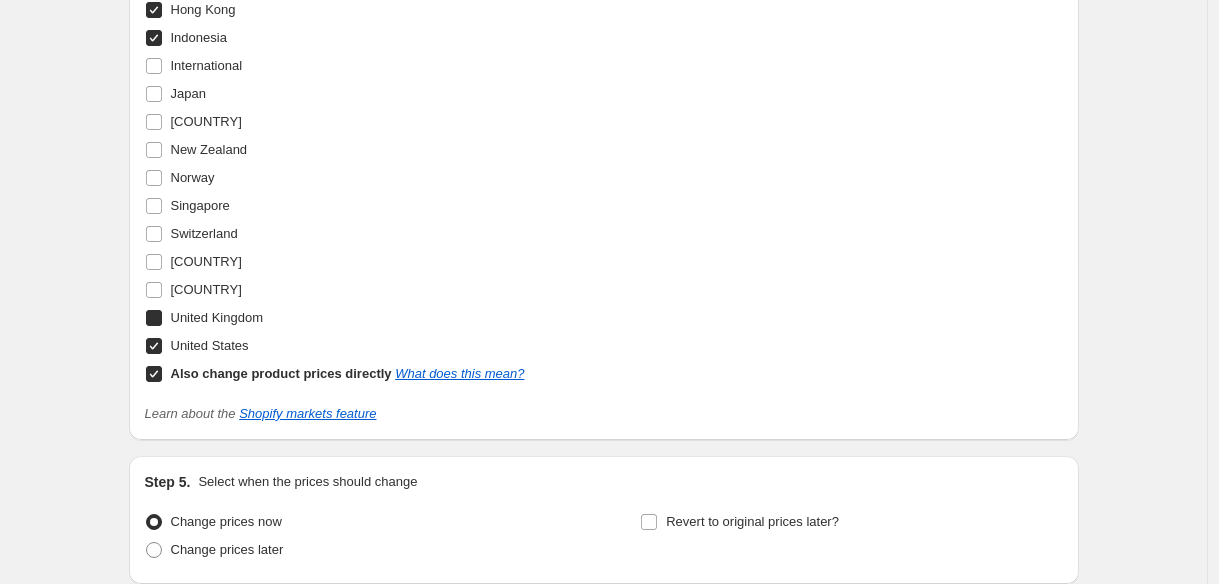 checkbox on "true" 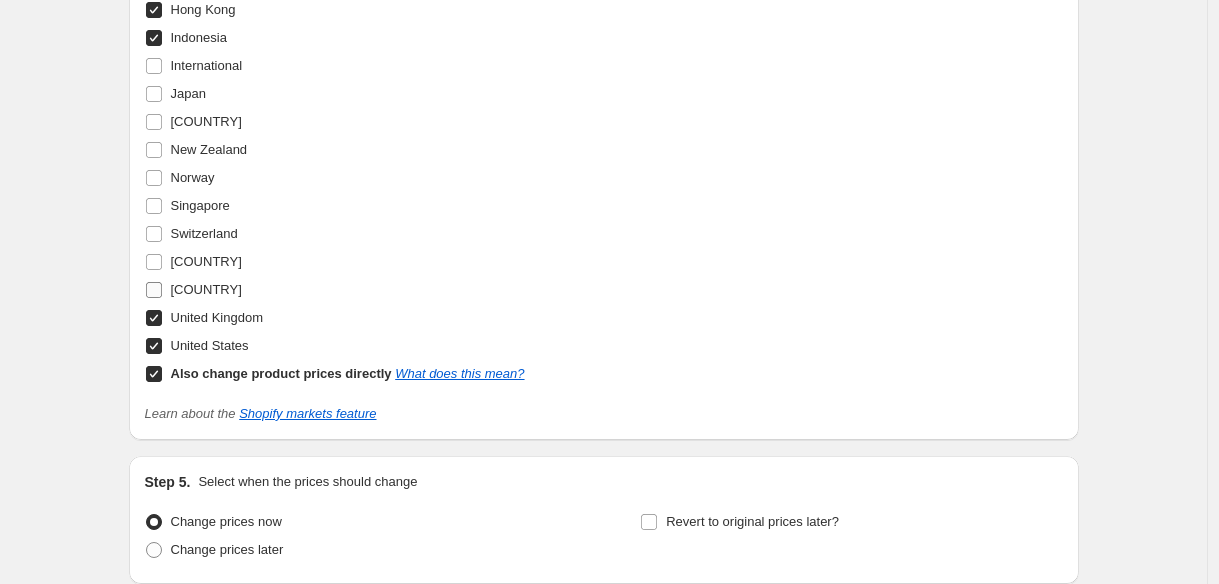 click on "United Arab Emirates" at bounding box center (154, 290) 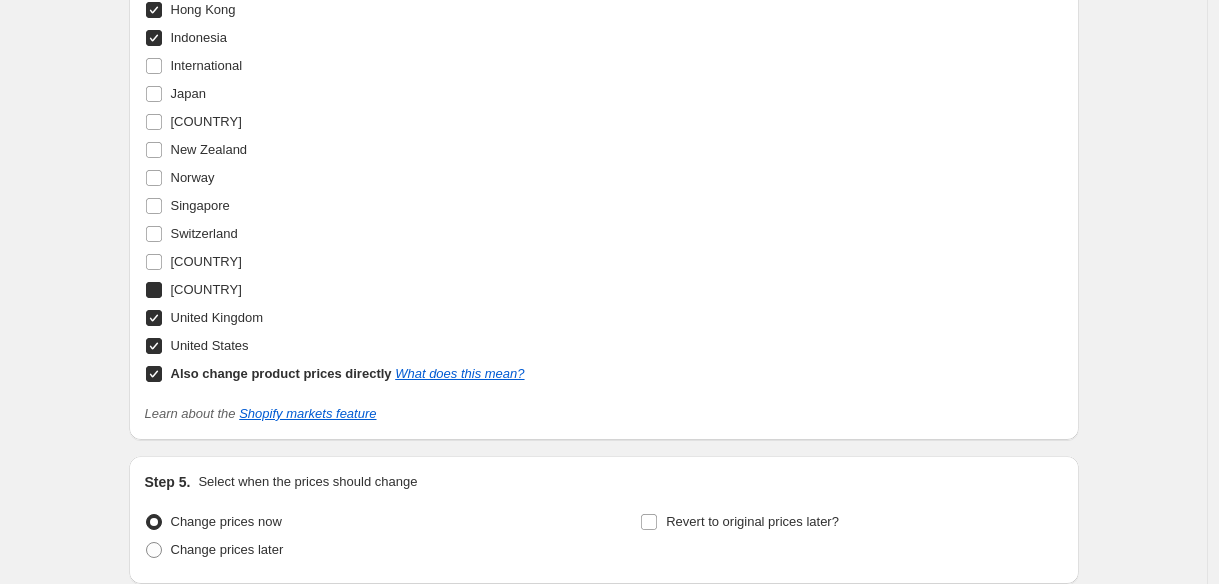 checkbox on "true" 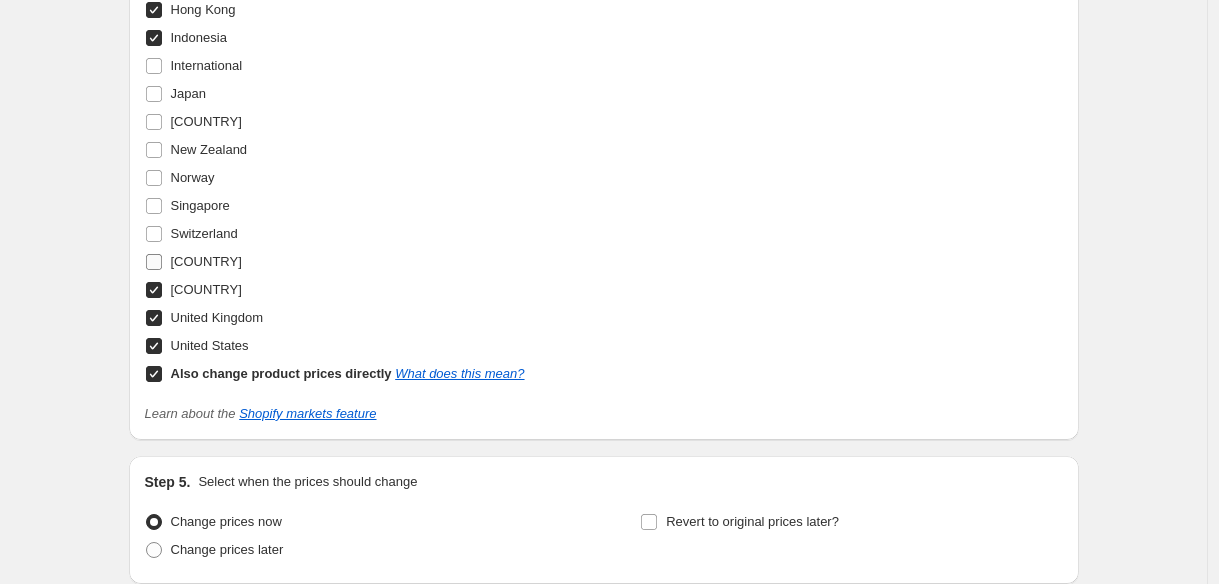 click on "Thailand" at bounding box center (154, 262) 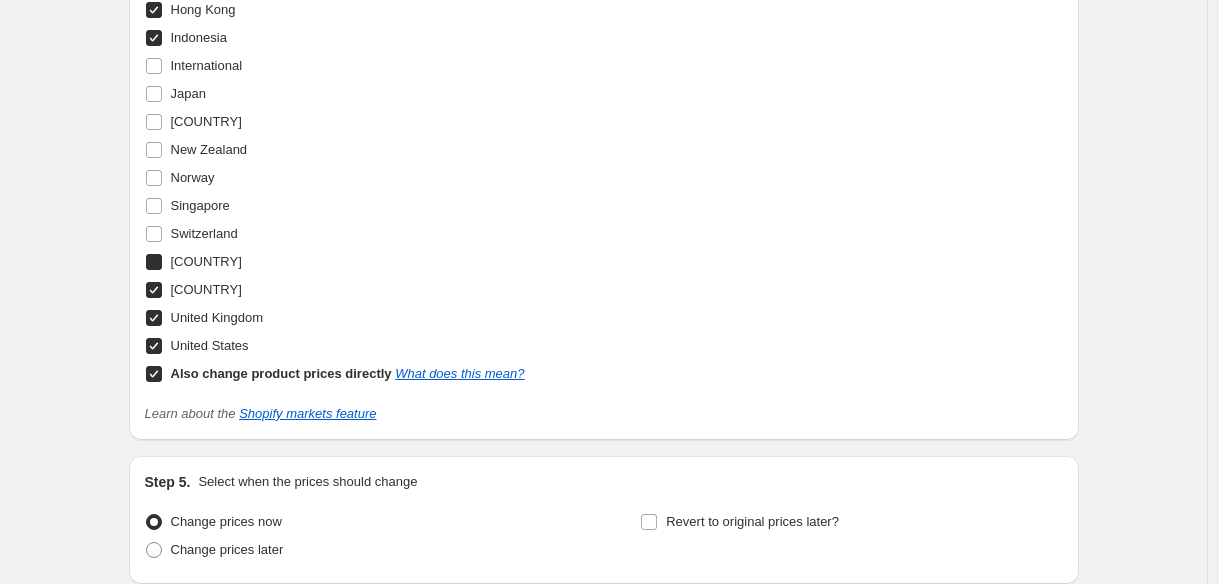 checkbox on "true" 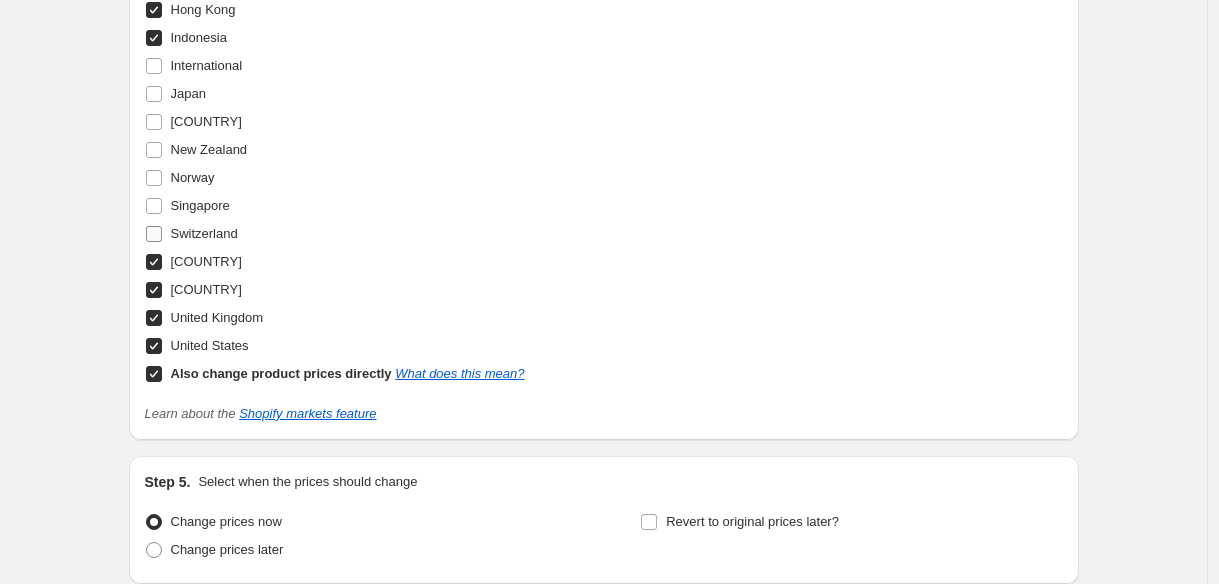 click on "Switzerland" at bounding box center [154, 234] 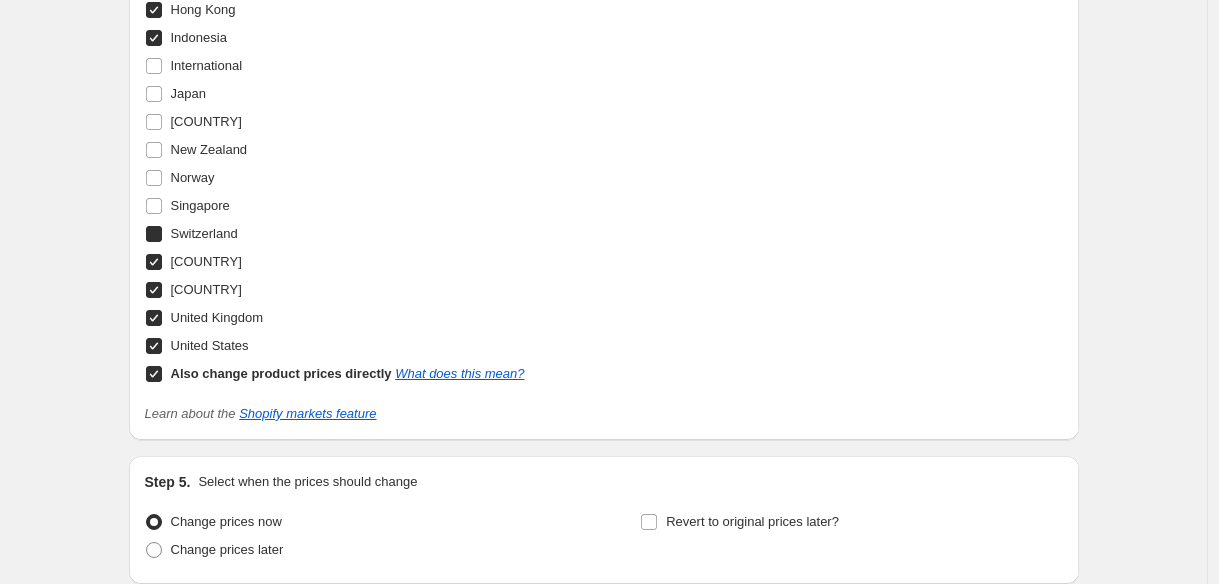 checkbox on "true" 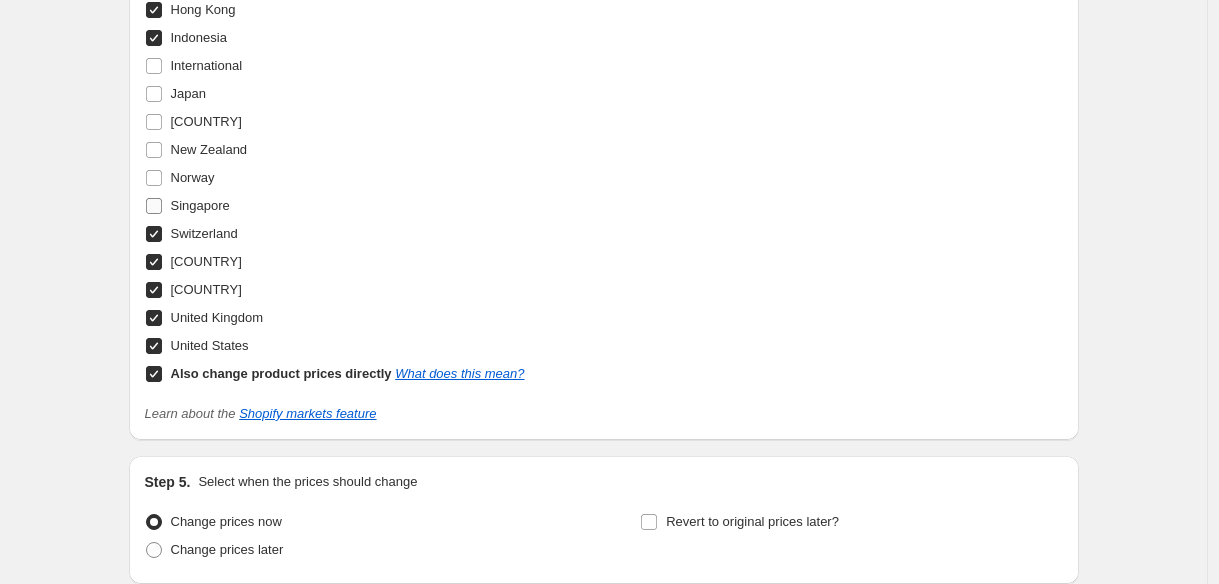 click on "Singapore" at bounding box center (154, 206) 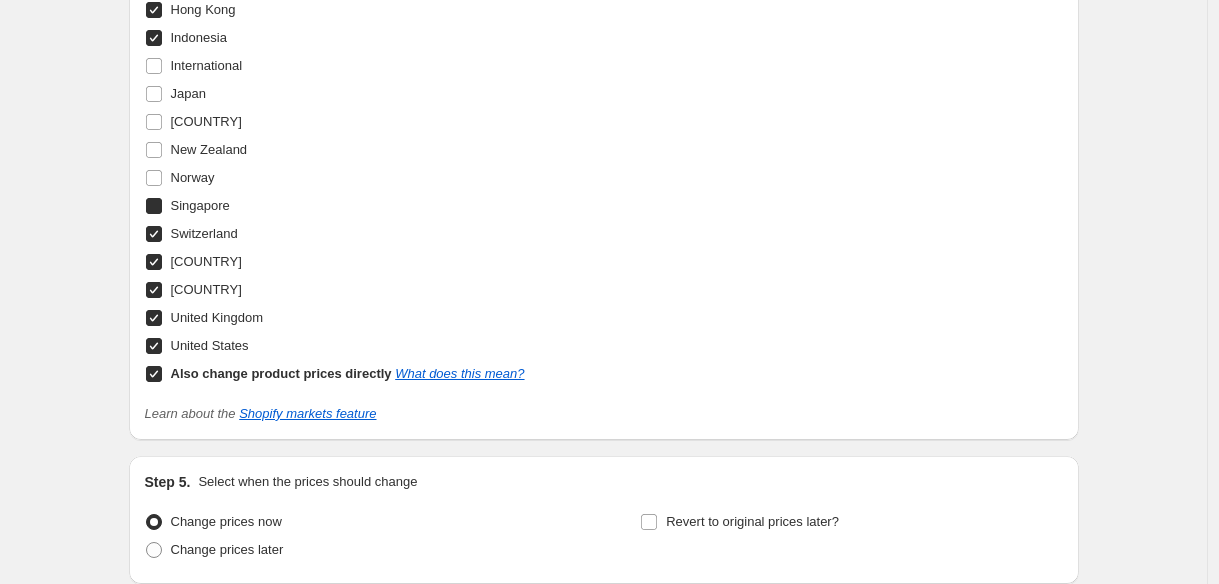 checkbox on "true" 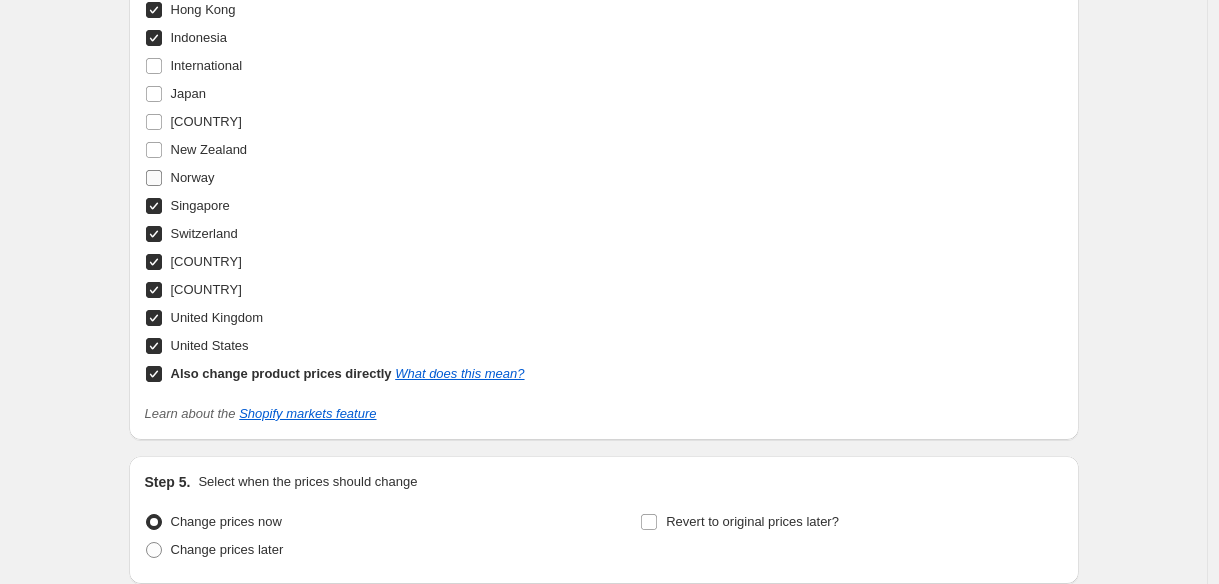 click on "Norway" at bounding box center (154, 178) 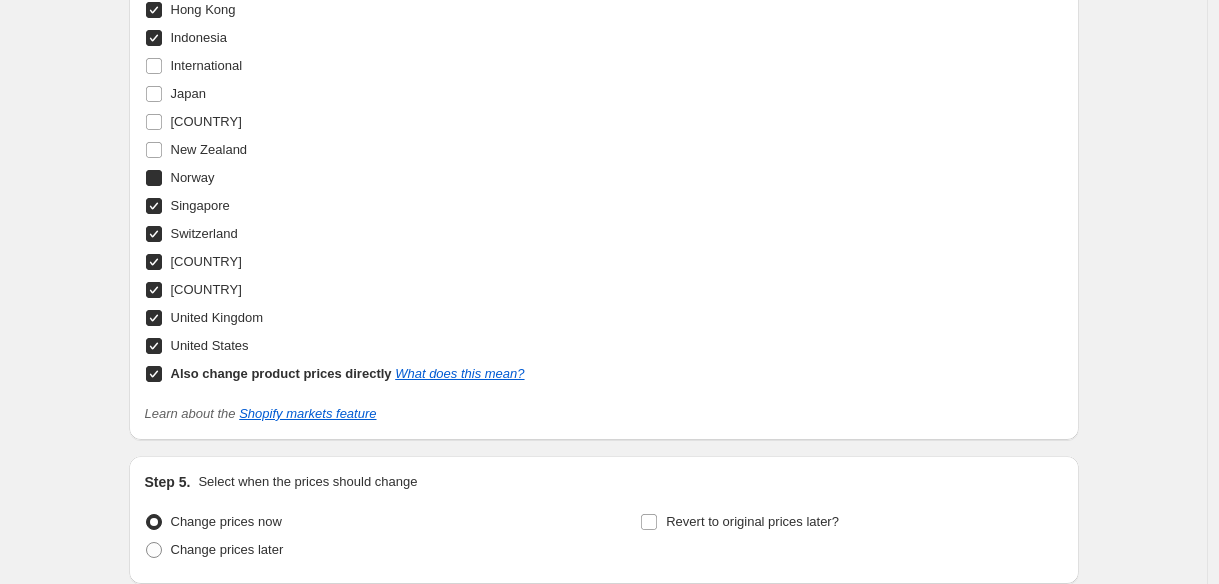 checkbox on "true" 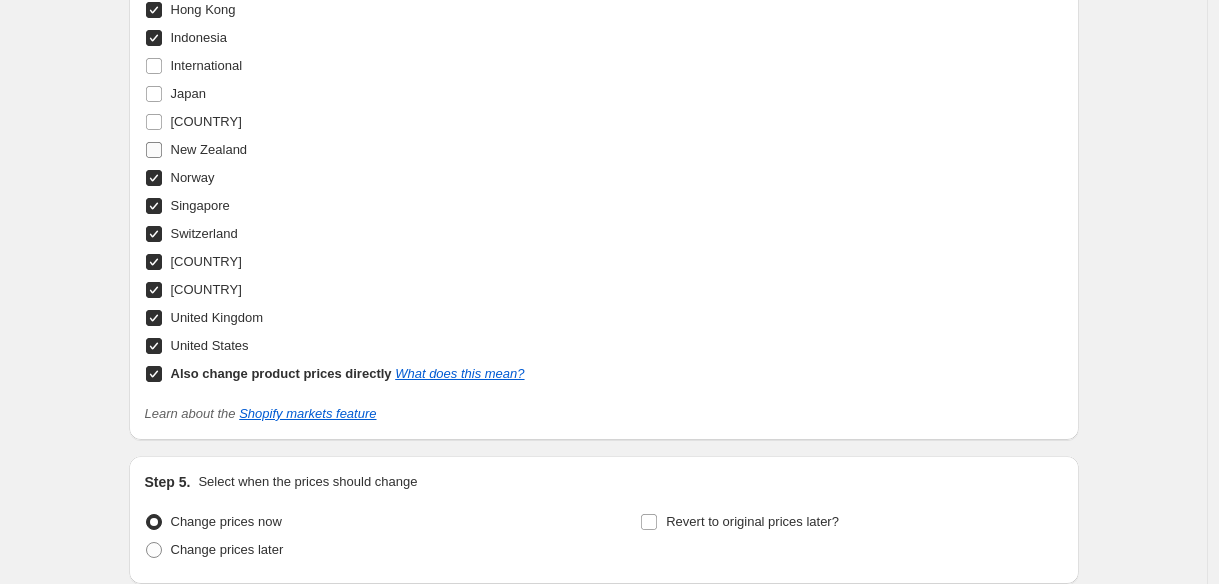 click on "New Zealand" at bounding box center (196, 150) 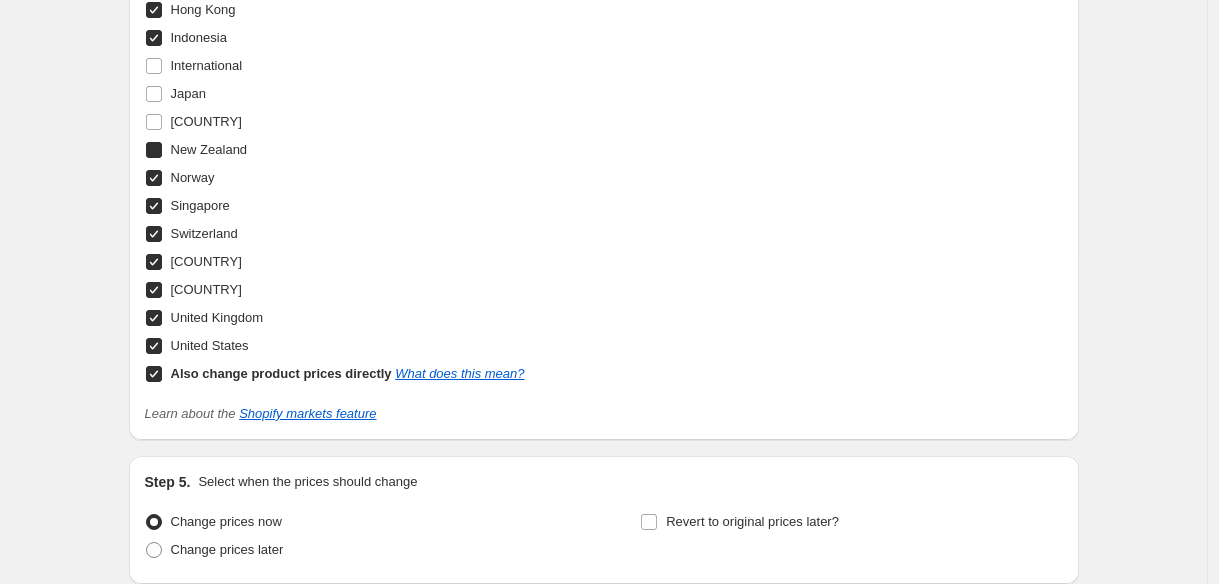 checkbox on "true" 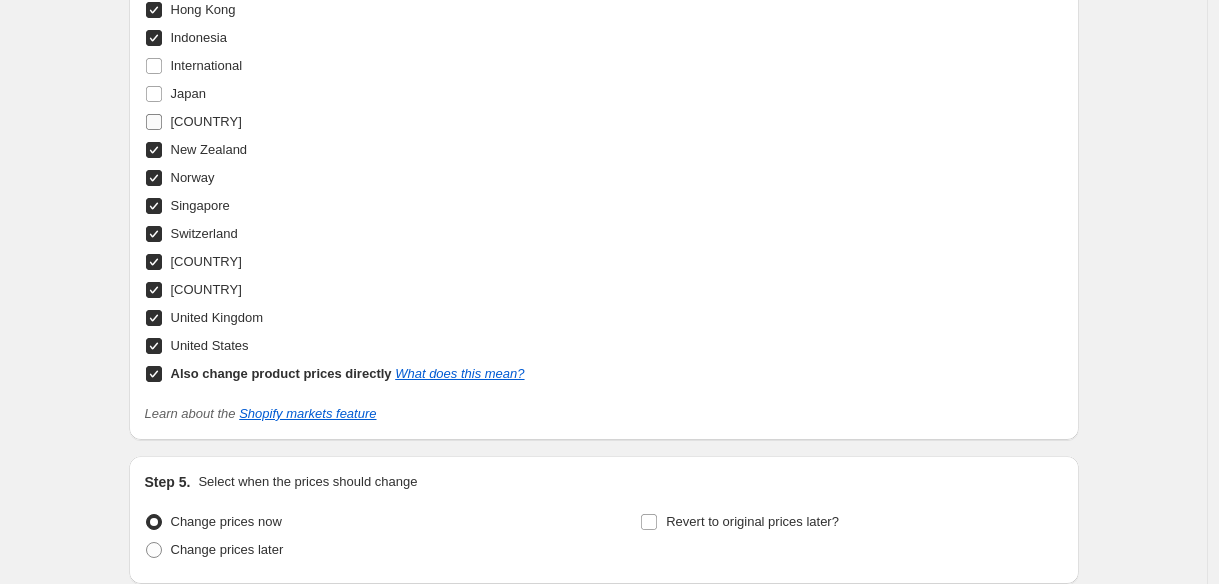 click on "Malaysia" at bounding box center (154, 122) 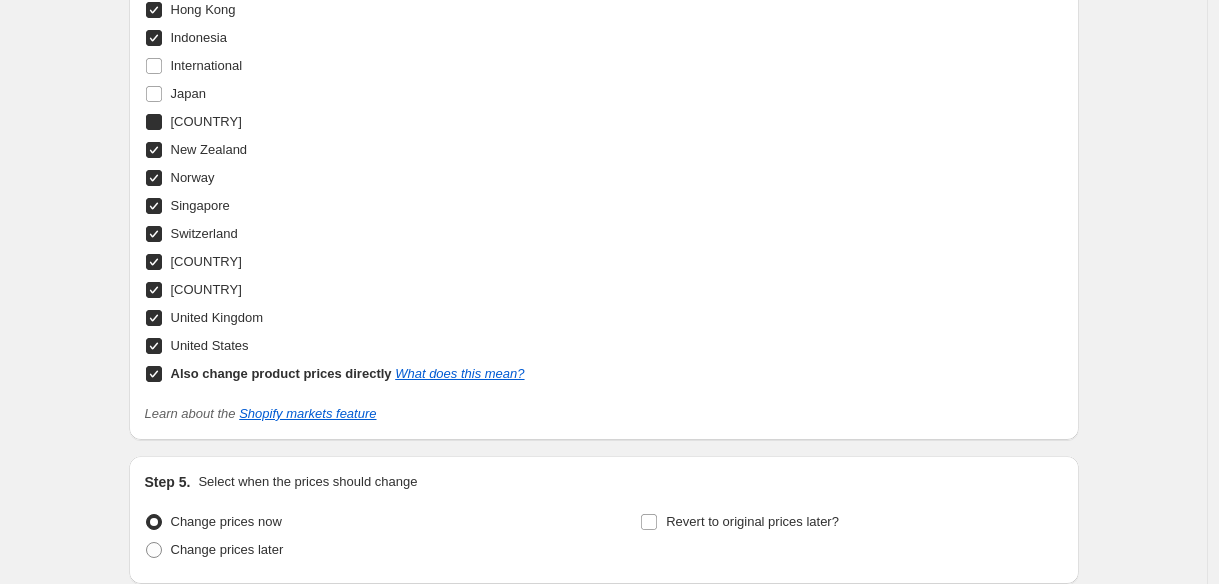 checkbox on "true" 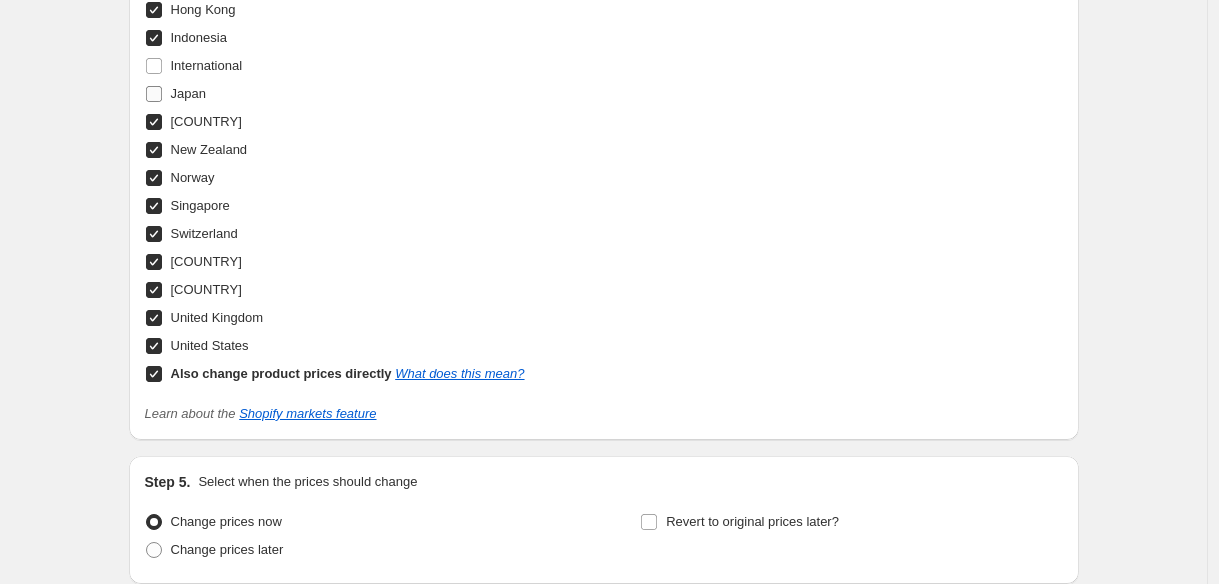click on "Japan" at bounding box center (154, 94) 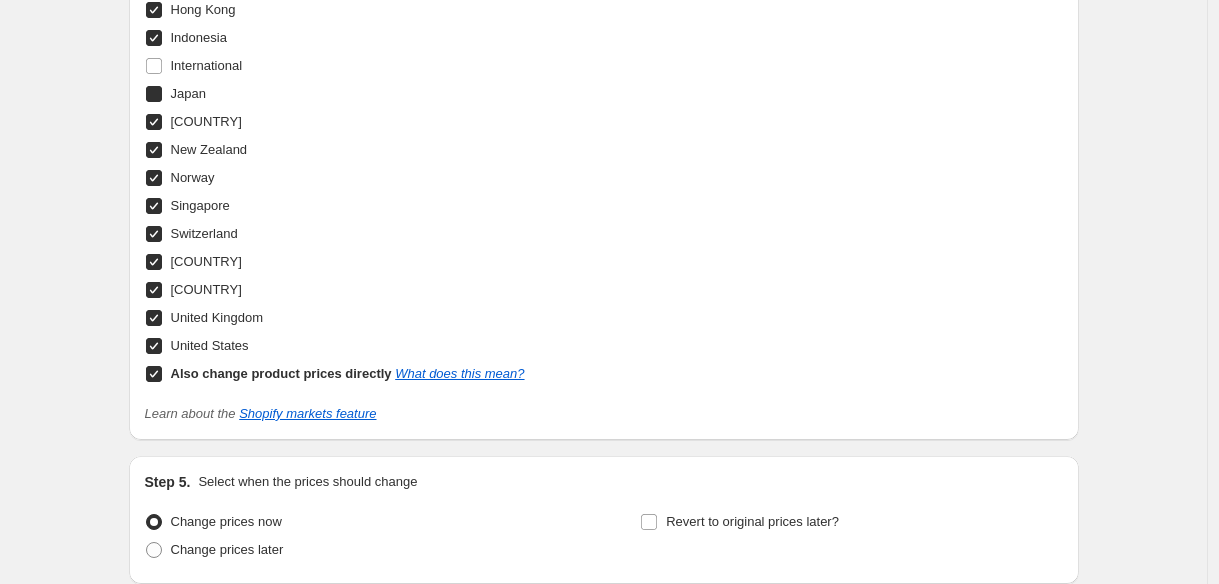 checkbox on "true" 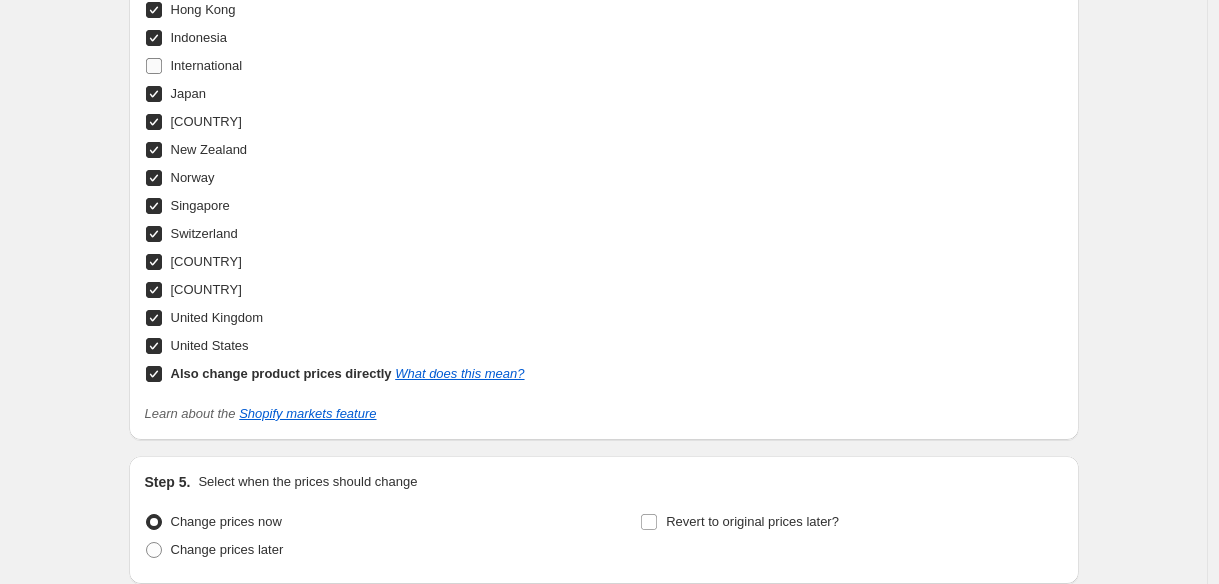 click on "International" at bounding box center [154, 66] 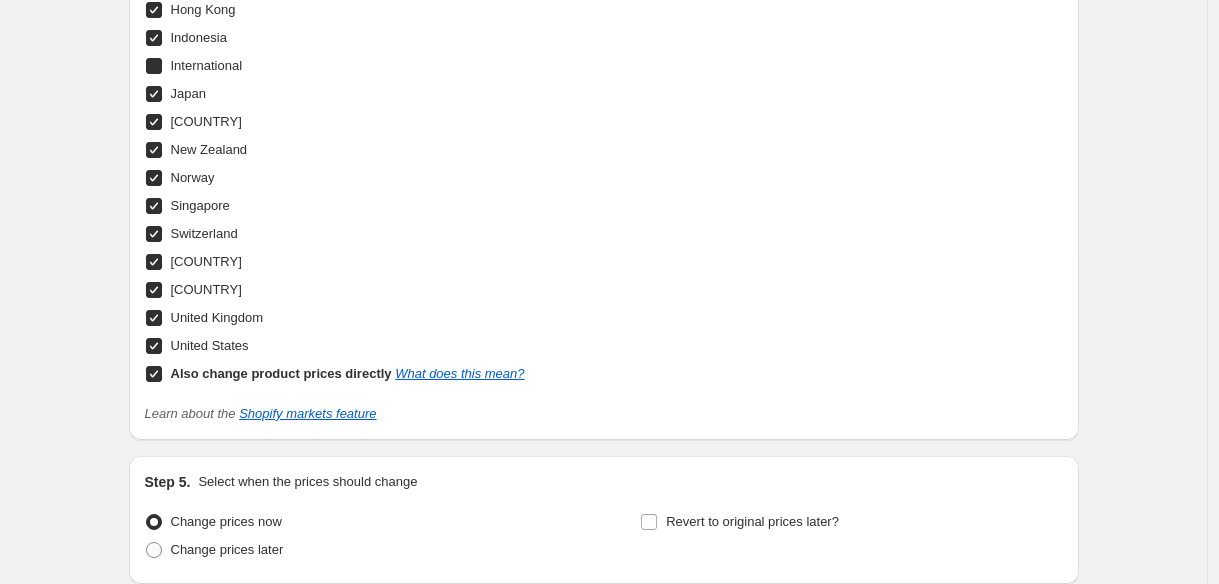 checkbox on "true" 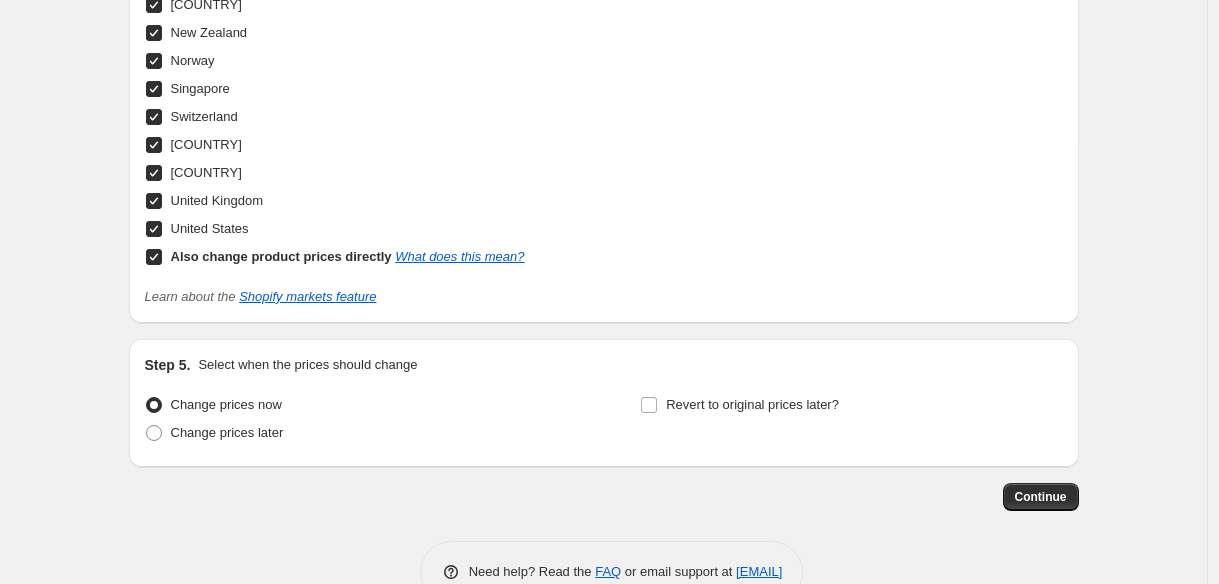 scroll, scrollTop: 2125, scrollLeft: 0, axis: vertical 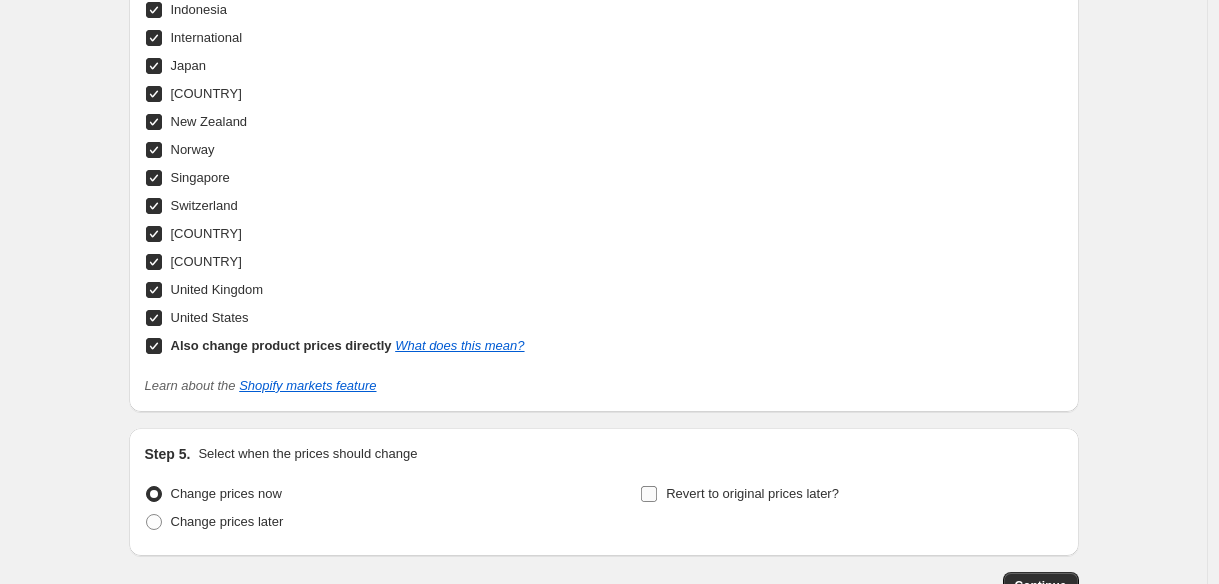click on "Revert to original prices later?" at bounding box center (649, 494) 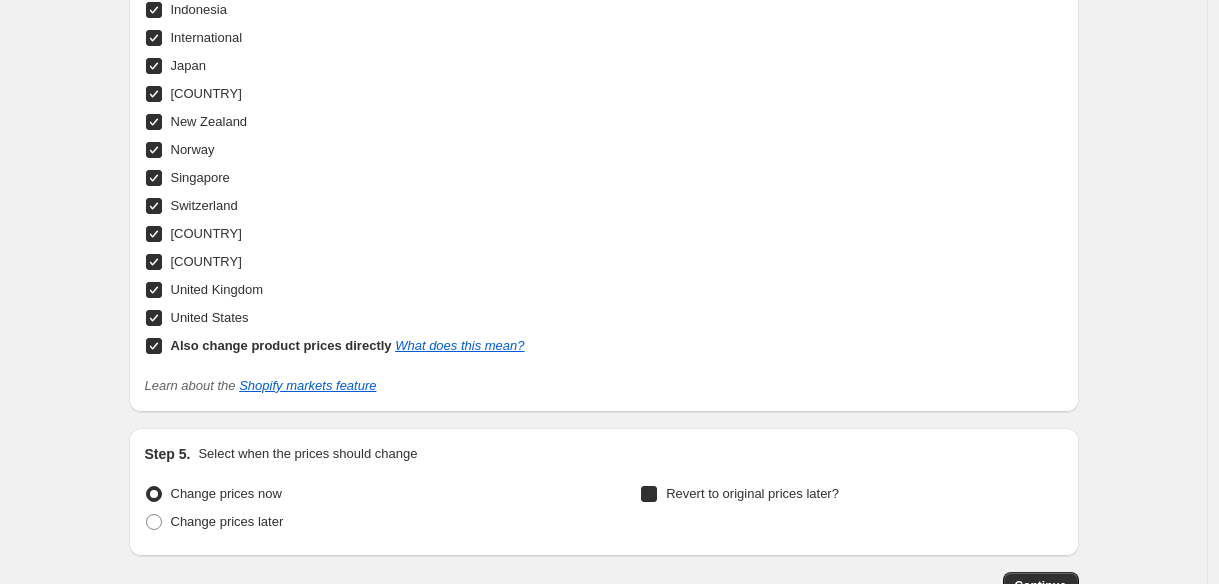 checkbox on "true" 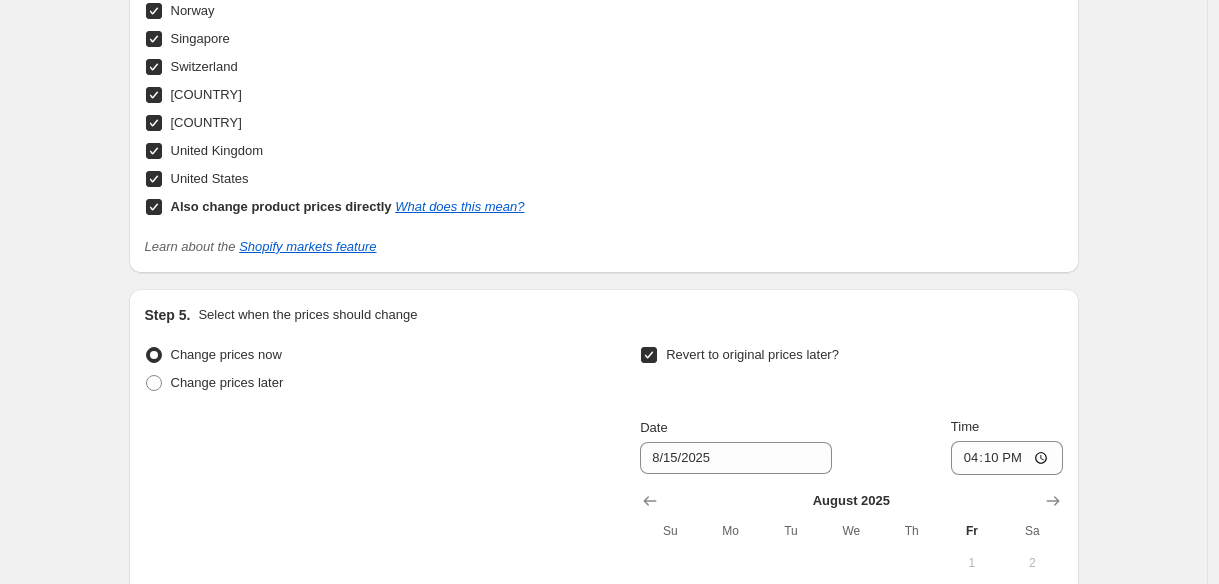 scroll, scrollTop: 2277, scrollLeft: 0, axis: vertical 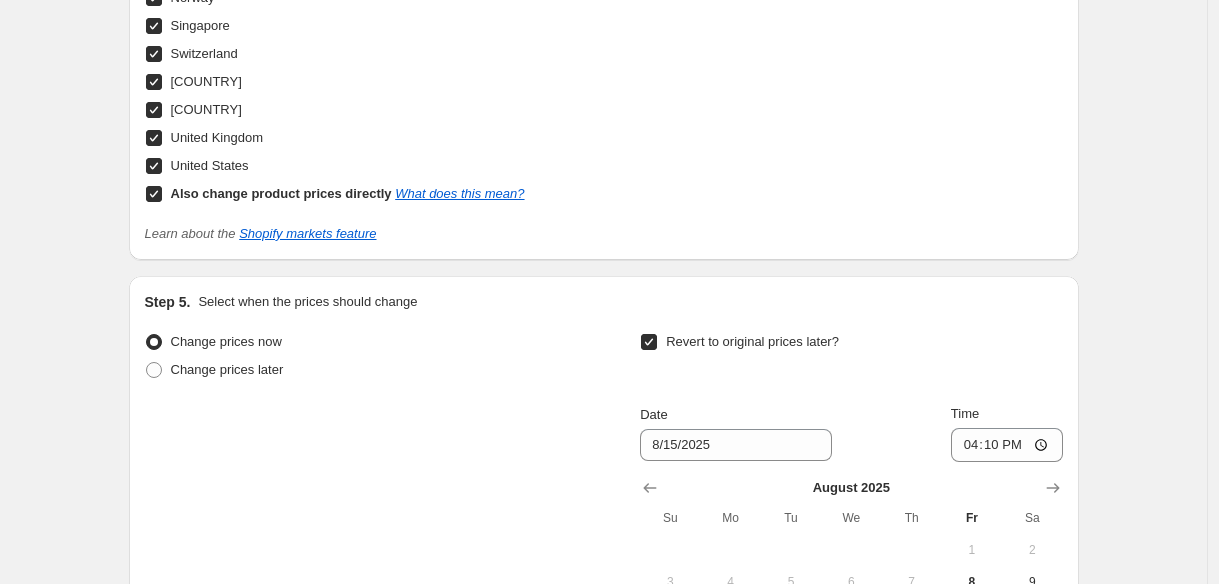 click on "Change prices now" at bounding box center [226, 341] 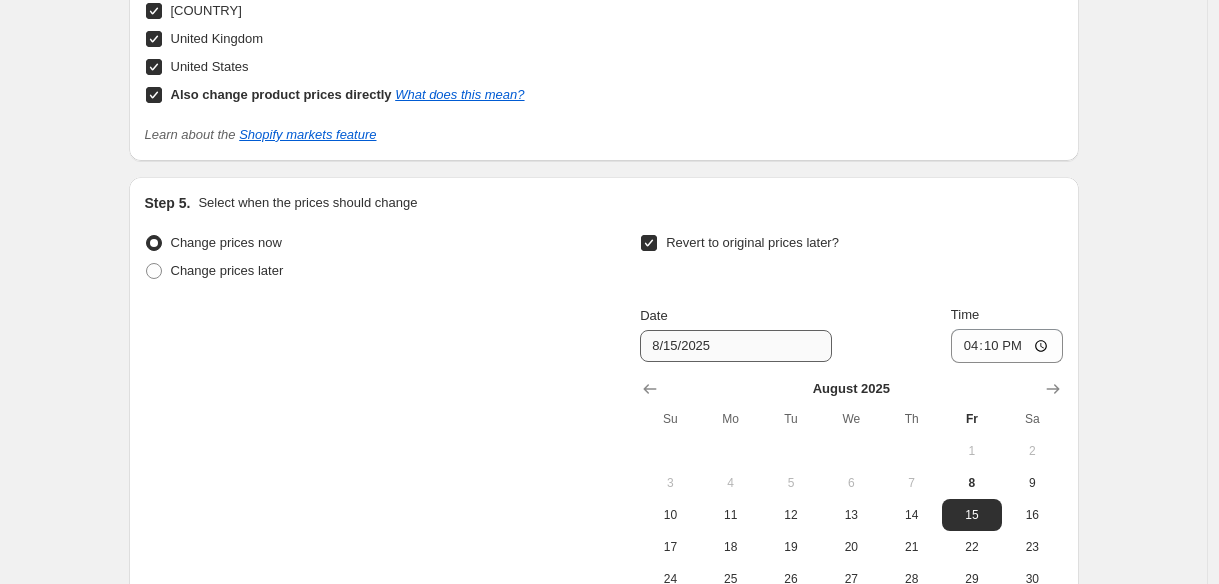 scroll, scrollTop: 2402, scrollLeft: 0, axis: vertical 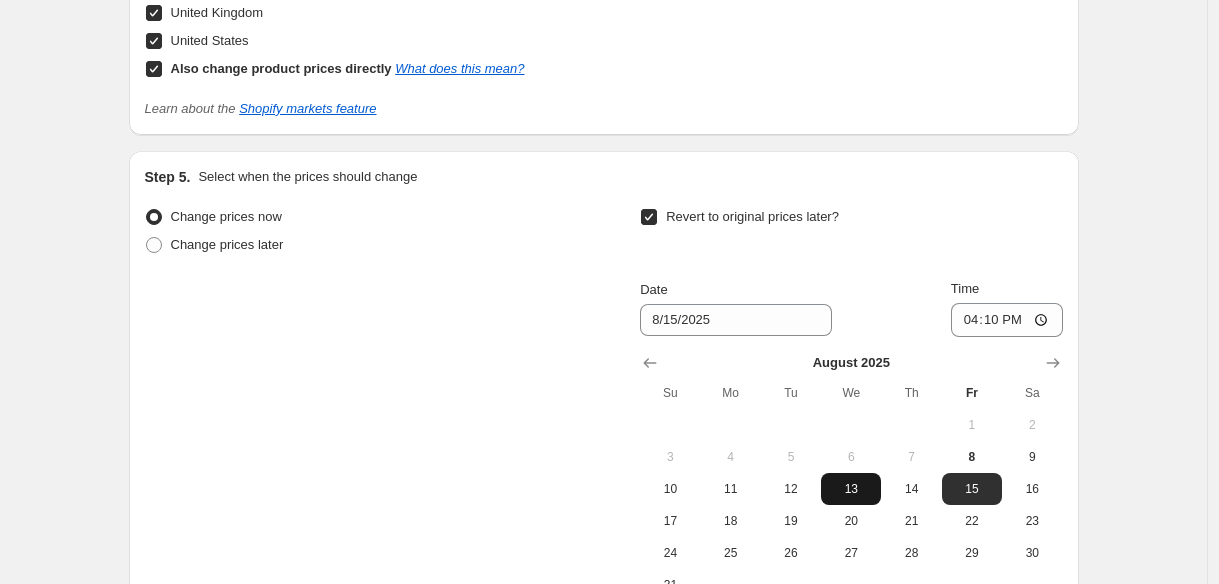 click on "13" at bounding box center [851, 489] 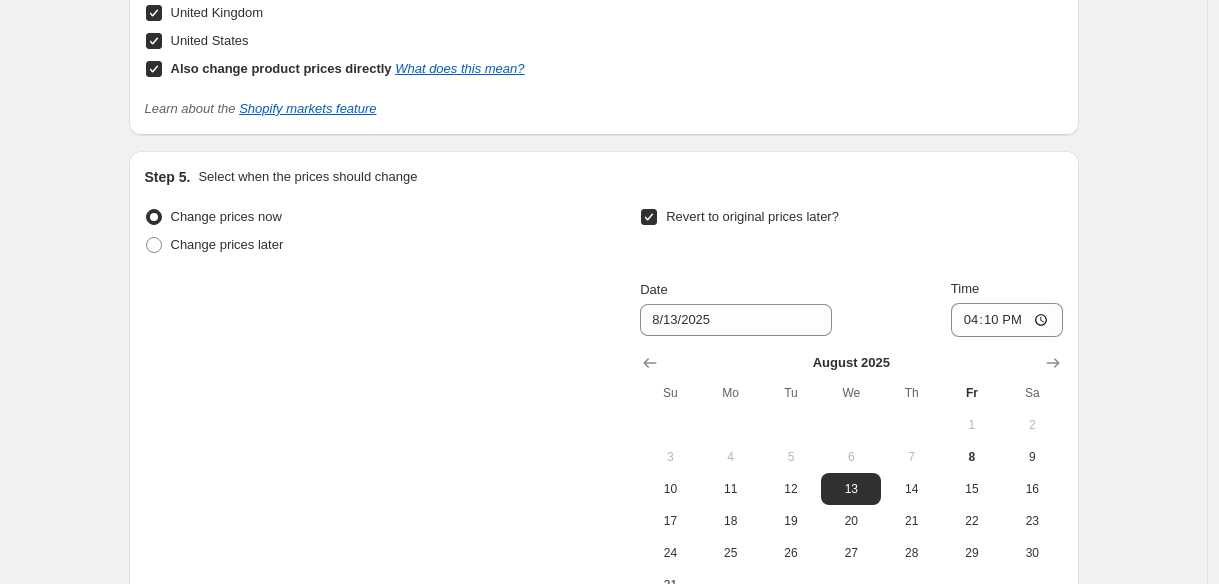 click on "Create new price change job. This page is ready Create new price change job Draft Step 1. Optionally give your price change job a title (eg "March 30% off sale on boots") 20% discount all products This title is just for internal use, customers won't see it Step 2. Select how the prices should change Use bulk price change rules Set product prices individually Use CSV upload Price Change type Change the price to a certain amount Change the price by a certain amount Change the price by a certain percentage Change the price to the current compare at price (price before sale) Change the price by a certain amount relative to the compare at price Change the price by a certain percentage relative to the compare at price Don't change the price Change the price by a certain percentage relative to the cost per item Change price to certain cost margin Change the price by a certain percentage Price change amount -20 % (Price drop) Rounding Round to nearest .01 Round to nearest whole number End prices in .99 . 9 5 .95 " "" at bounding box center [603, -792] 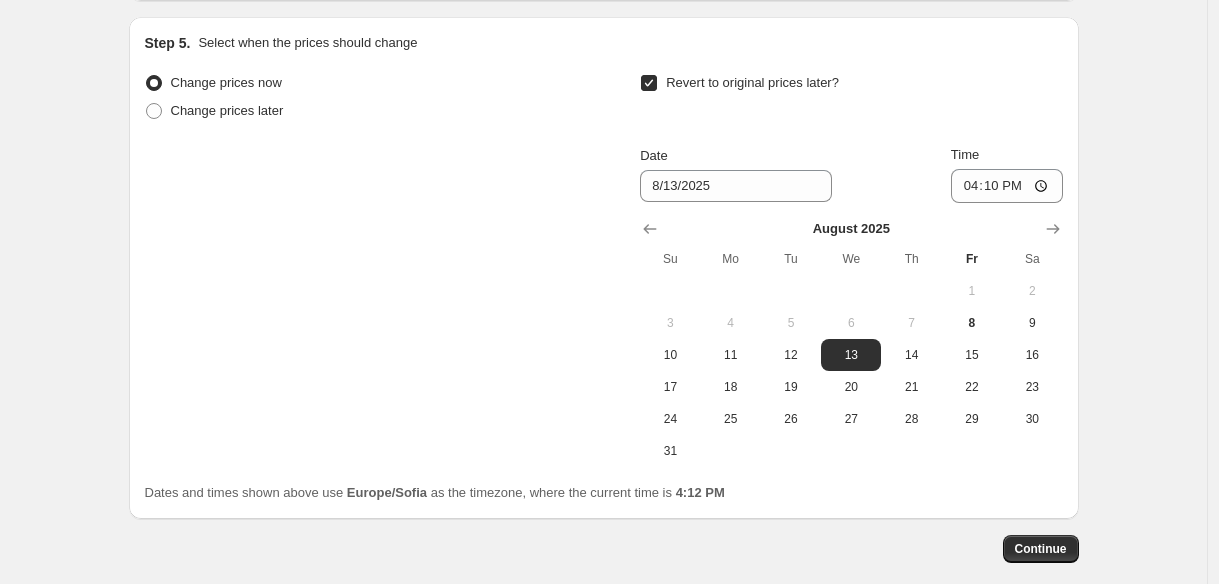 scroll, scrollTop: 2546, scrollLeft: 0, axis: vertical 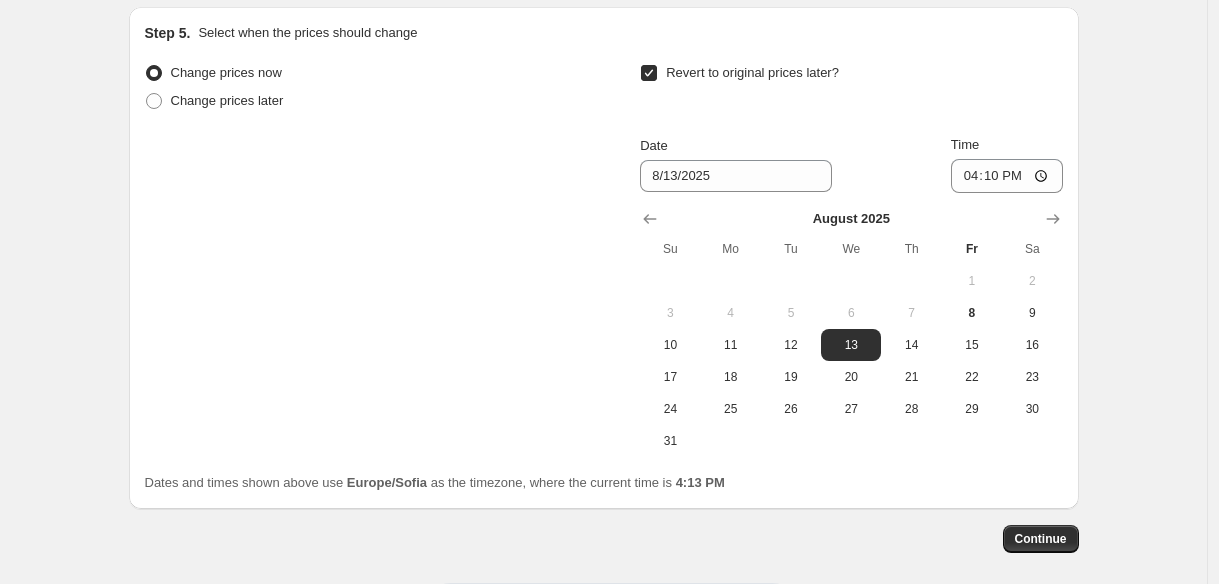 click on "Create new price change job. This page is ready Create new price change job Draft Step 1. Optionally give your price change job a title (eg "March 30% off sale on boots") 20% discount all products This title is just for internal use, customers won't see it Step 2. Select how the prices should change Use bulk price change rules Set product prices individually Use CSV upload Price Change type Change the price to a certain amount Change the price by a certain amount Change the price by a certain percentage Change the price to the current compare at price (price before sale) Change the price by a certain amount relative to the compare at price Change the price by a certain percentage relative to the compare at price Don't change the price Change the price by a certain percentage relative to the cost per item Change price to certain cost margin Change the price by a certain percentage Price change amount -20 % (Price drop) Rounding Round to nearest .01 Round to nearest whole number End prices in .99 . 9 5 .95 " "" at bounding box center [603, -936] 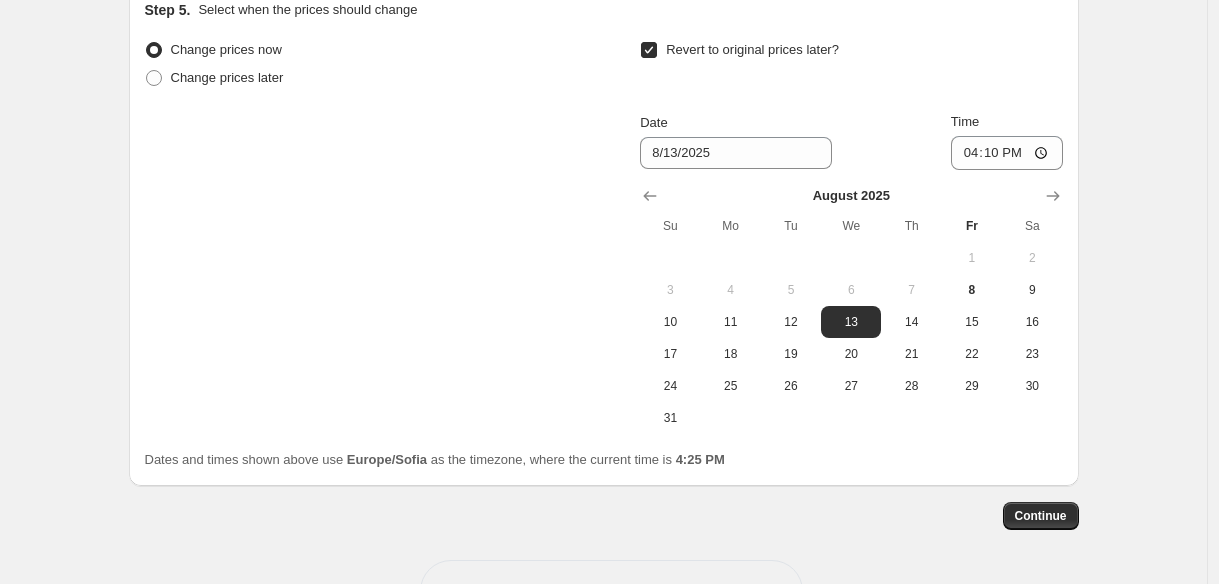 scroll, scrollTop: 2637, scrollLeft: 0, axis: vertical 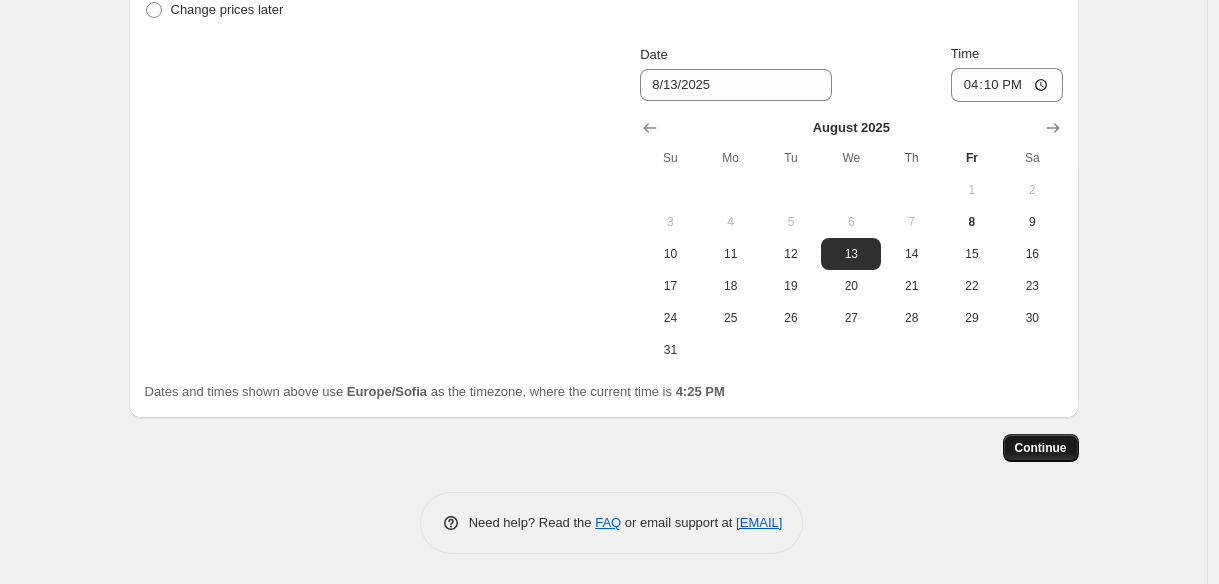 click on "Continue" at bounding box center (1041, 448) 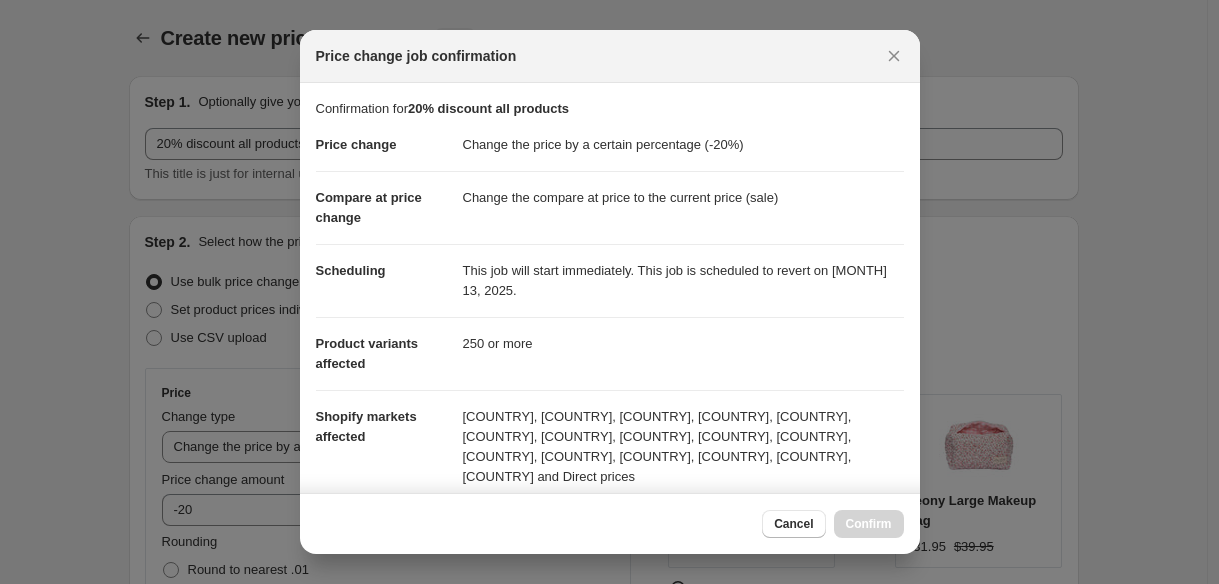 scroll, scrollTop: 0, scrollLeft: 0, axis: both 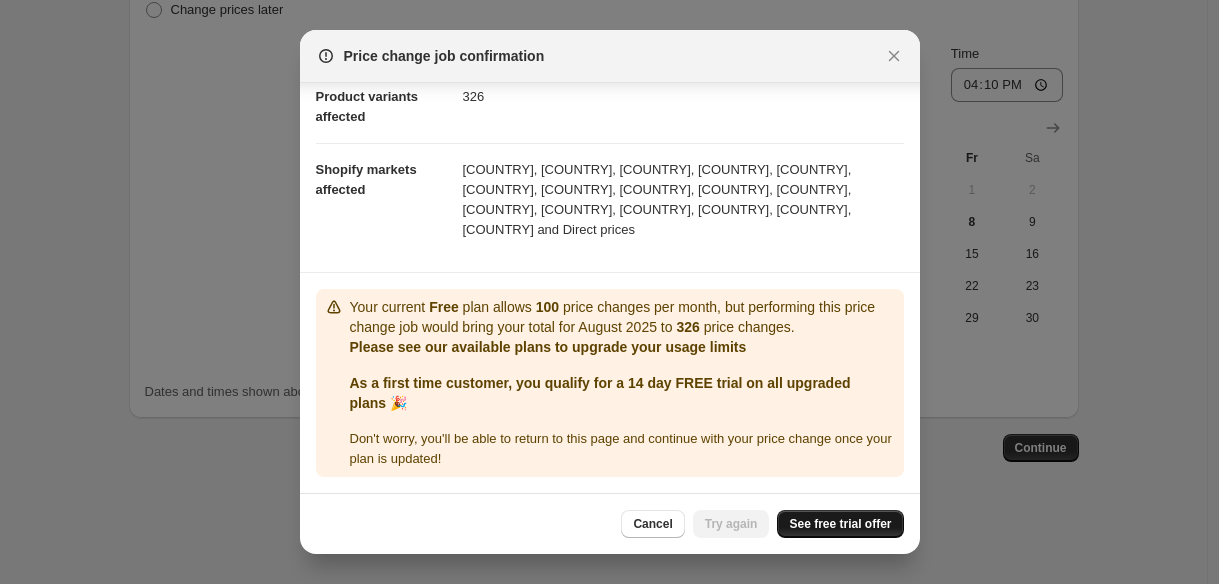 click on "See free trial offer" at bounding box center [840, 524] 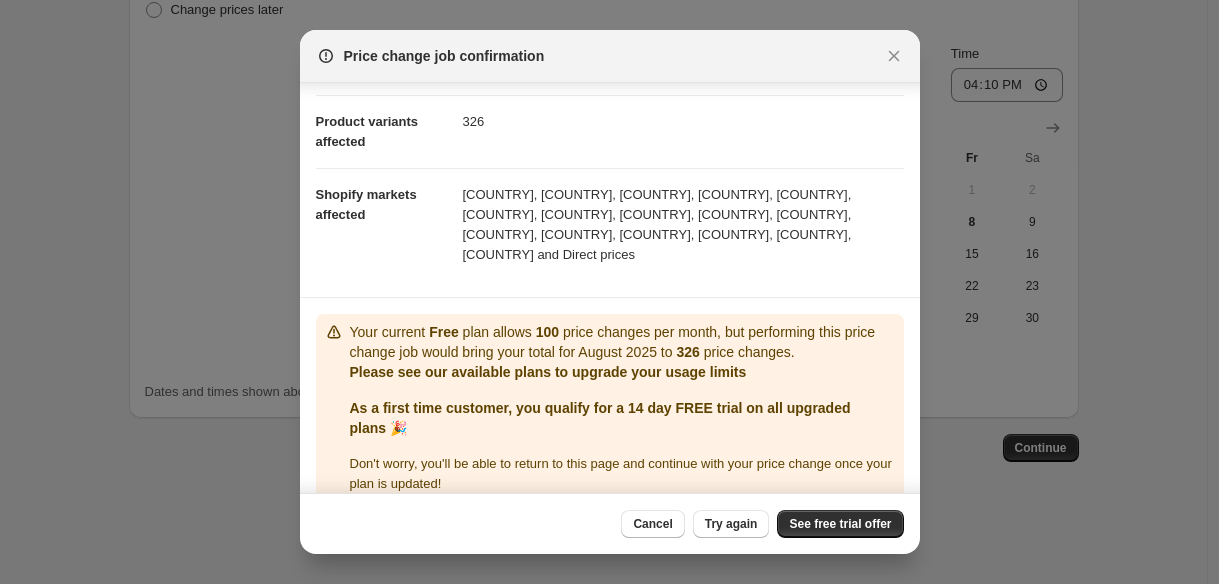 scroll, scrollTop: 247, scrollLeft: 0, axis: vertical 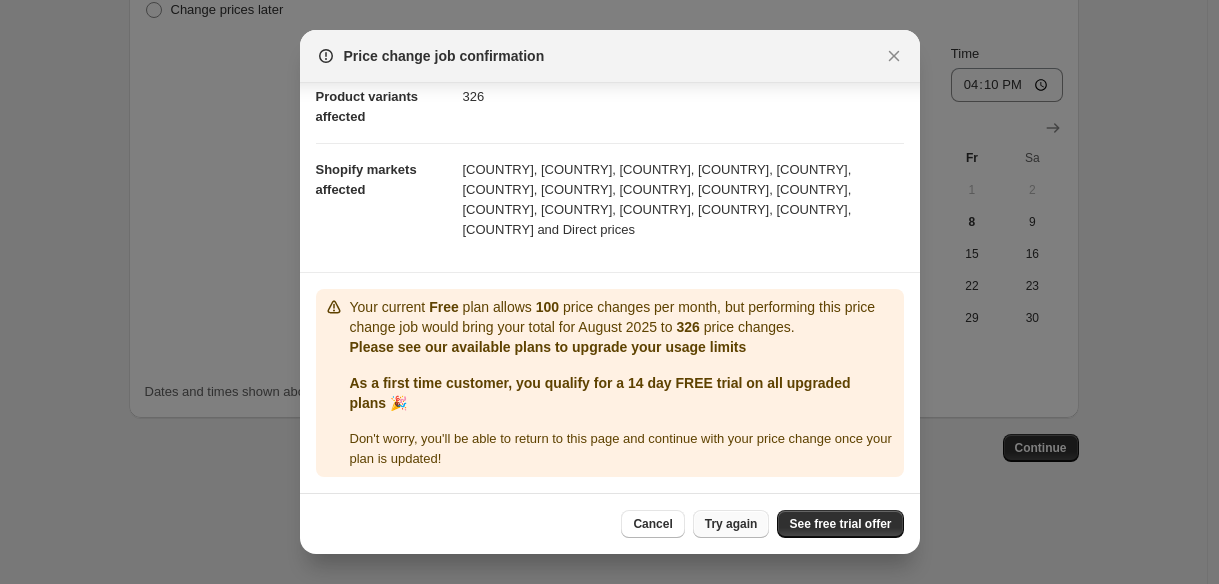 click on "Try again" at bounding box center [731, 524] 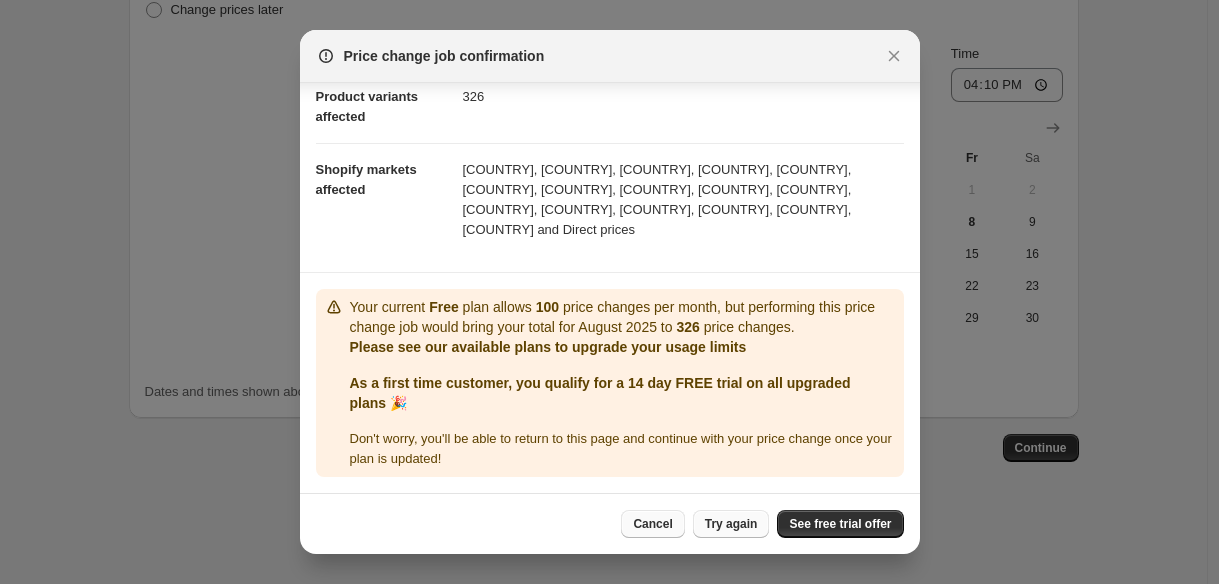 click on "Cancel" at bounding box center [652, 524] 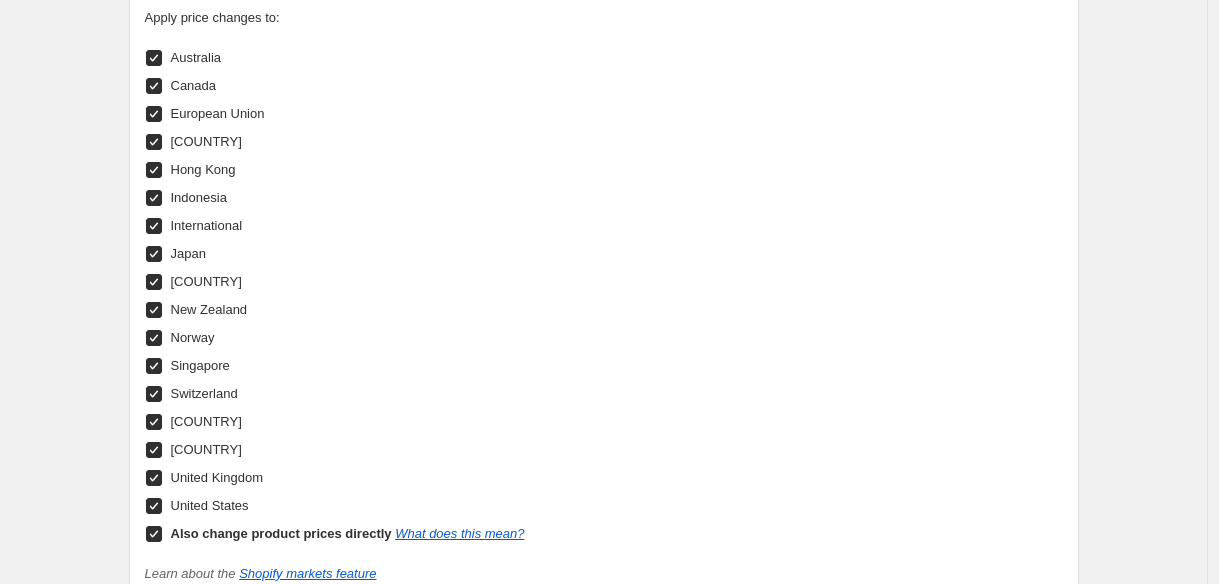 scroll, scrollTop: 1918, scrollLeft: 0, axis: vertical 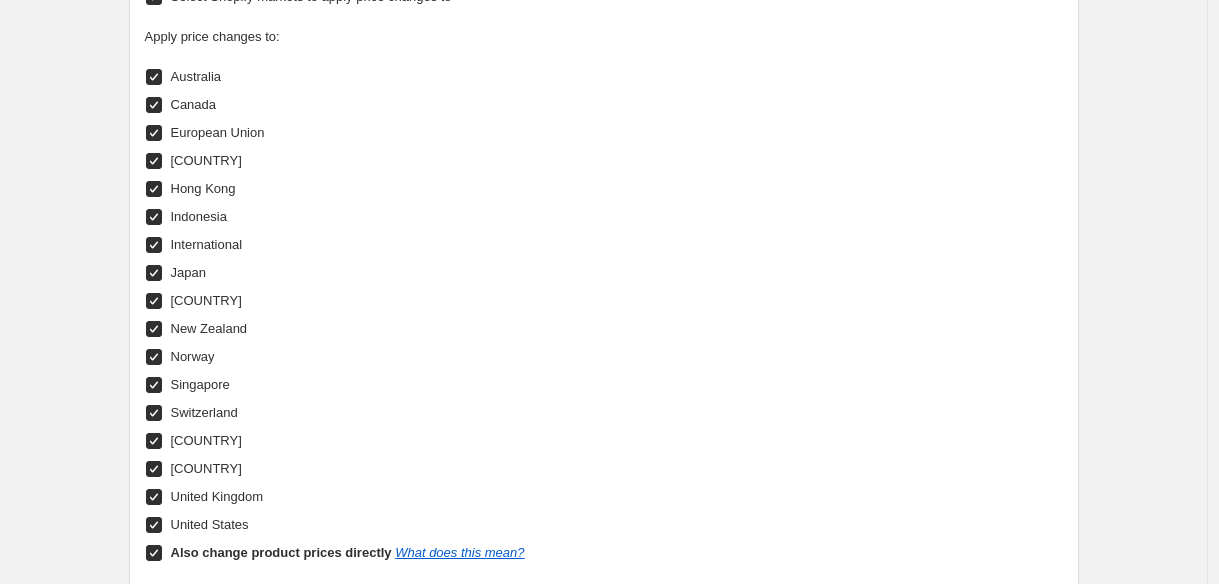 click on "United Arab Emirates" at bounding box center (154, 469) 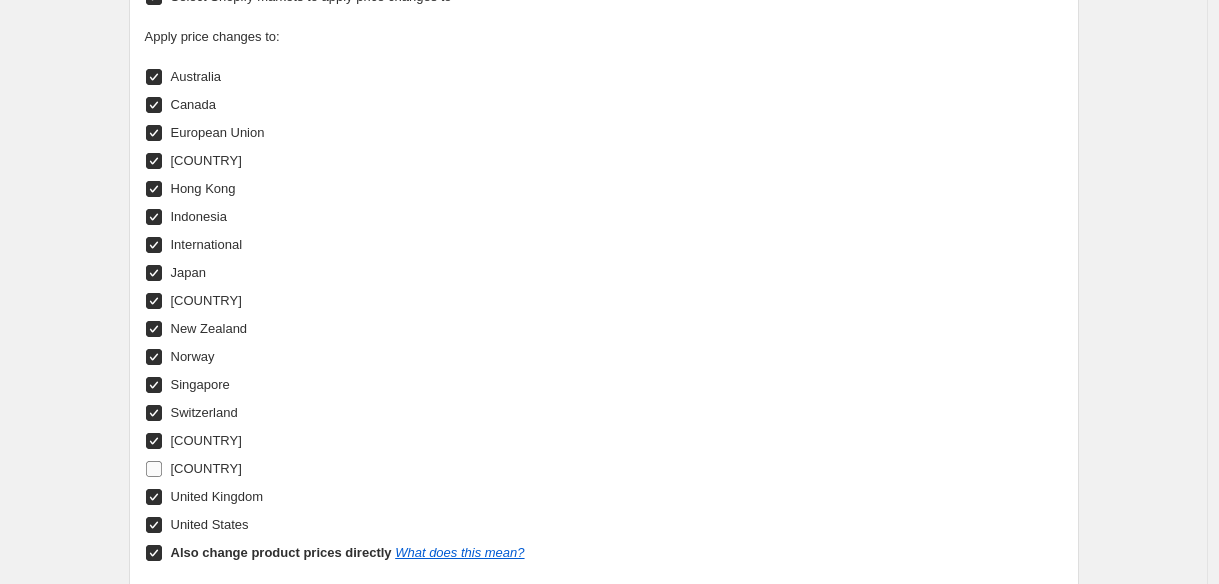 checkbox on "false" 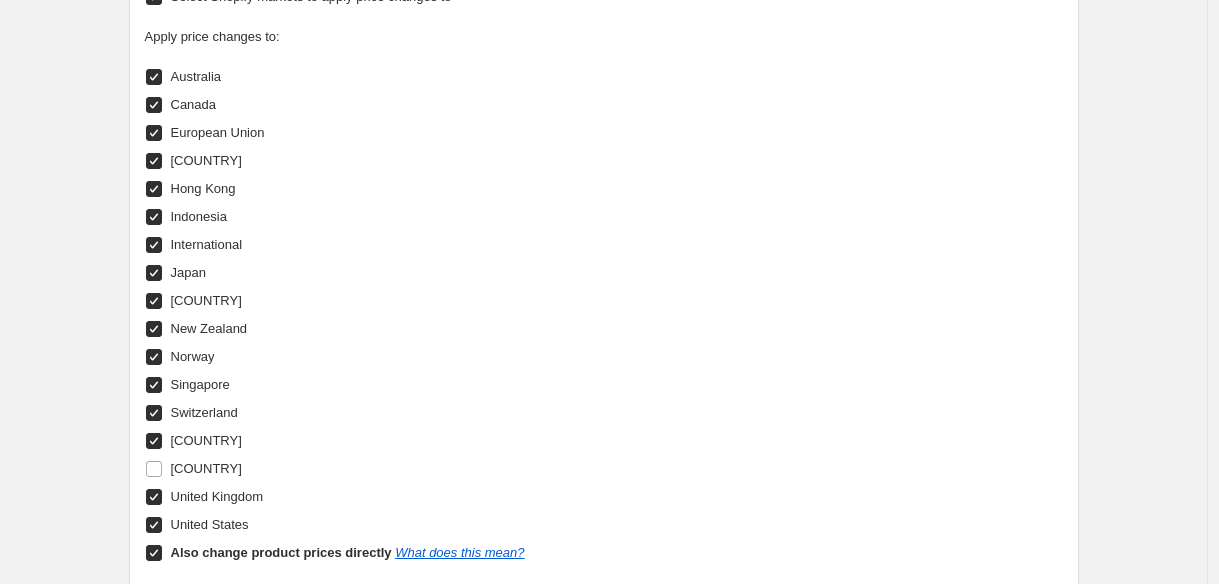 click on "Thailand" at bounding box center (154, 441) 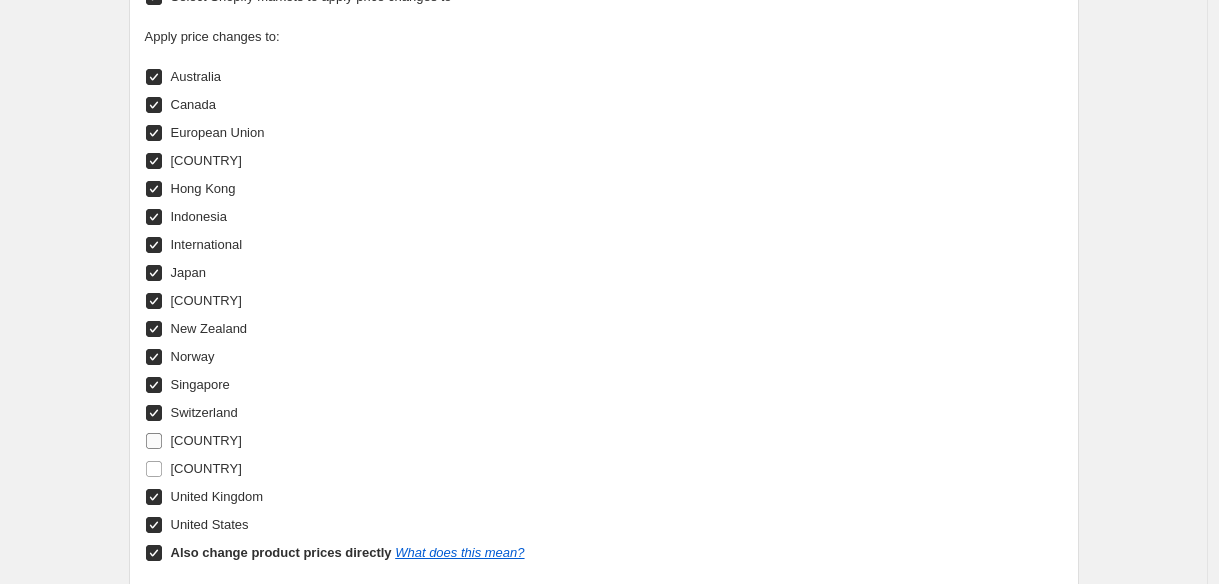 checkbox on "false" 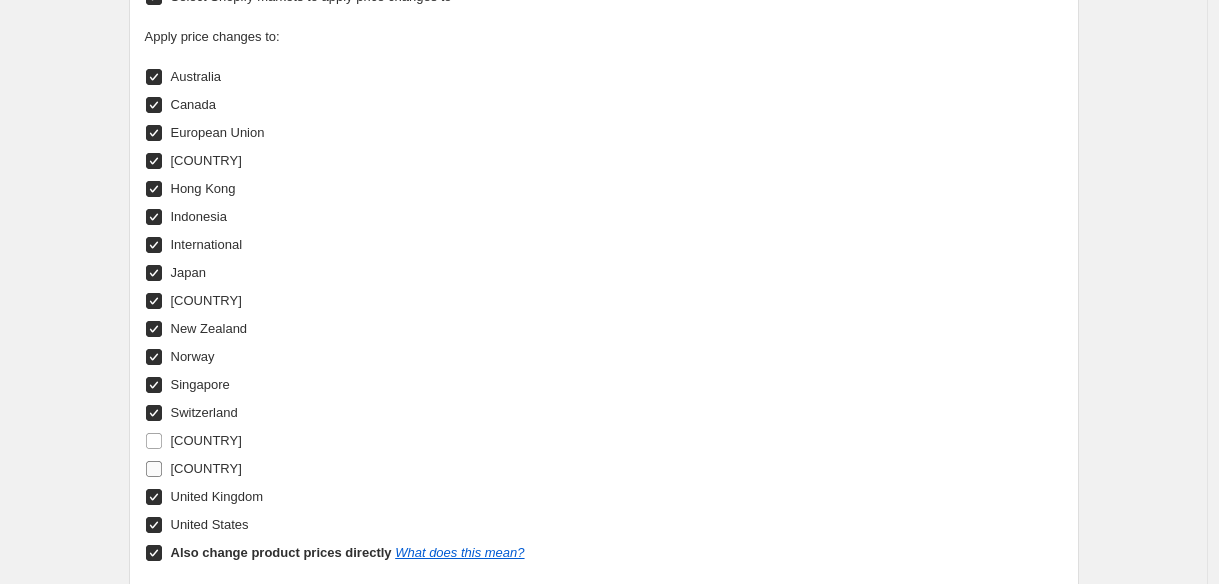 click on "United Arab Emirates" at bounding box center [154, 469] 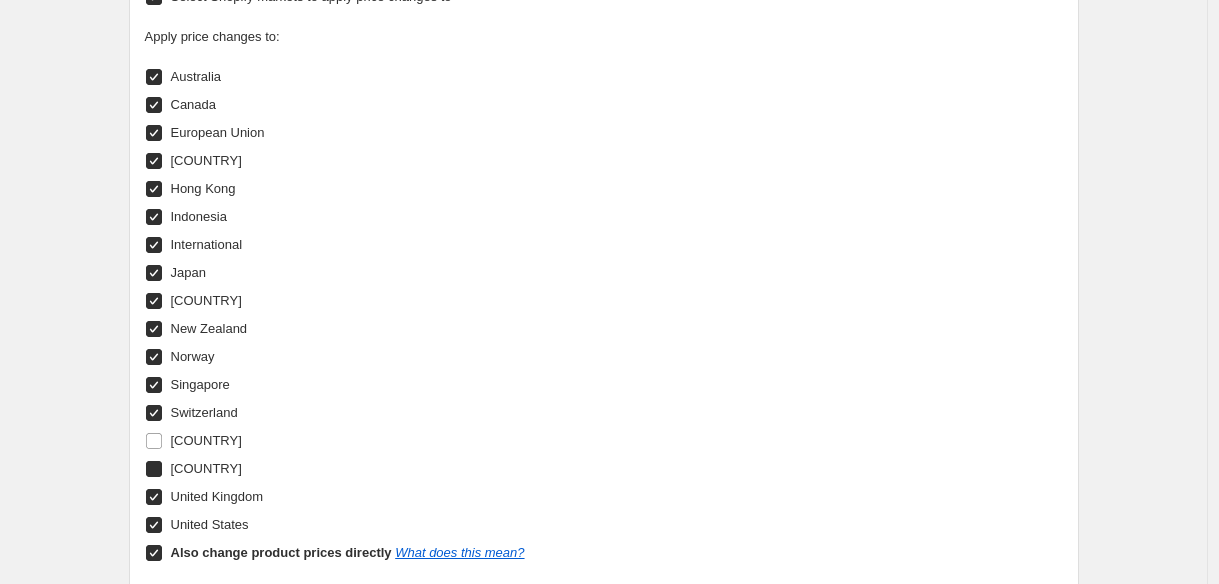 checkbox on "true" 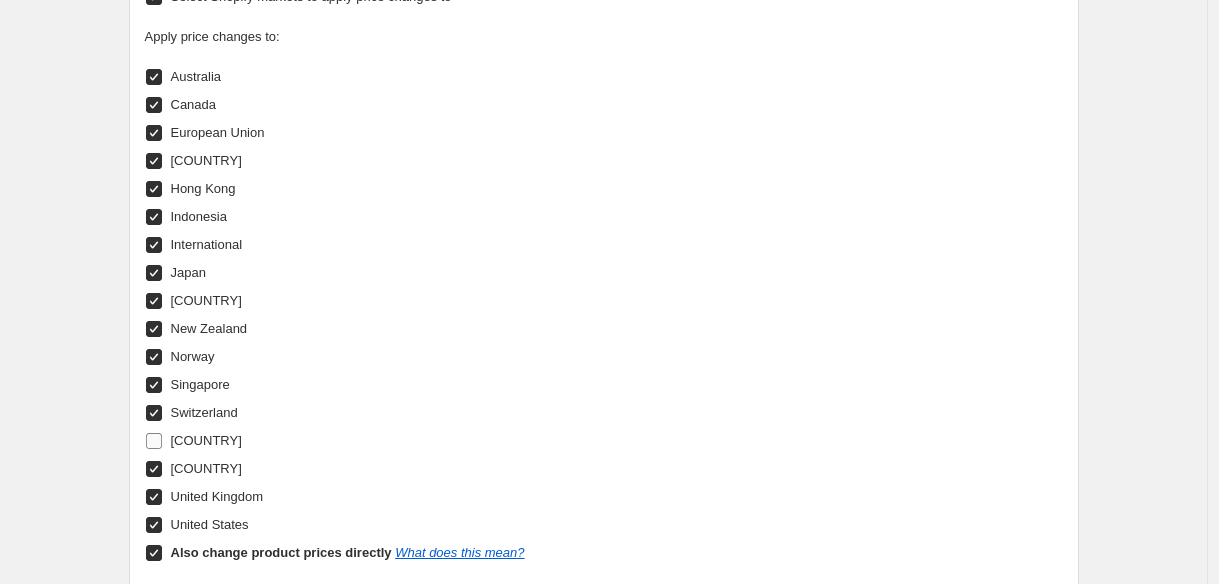 click on "Thailand" at bounding box center [154, 441] 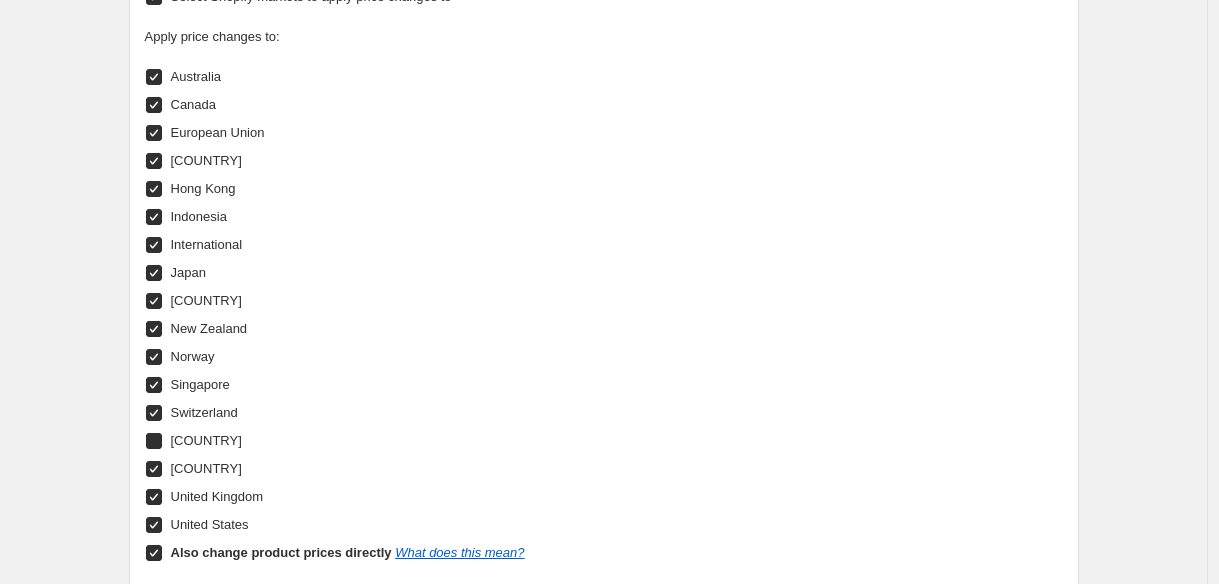 checkbox on "true" 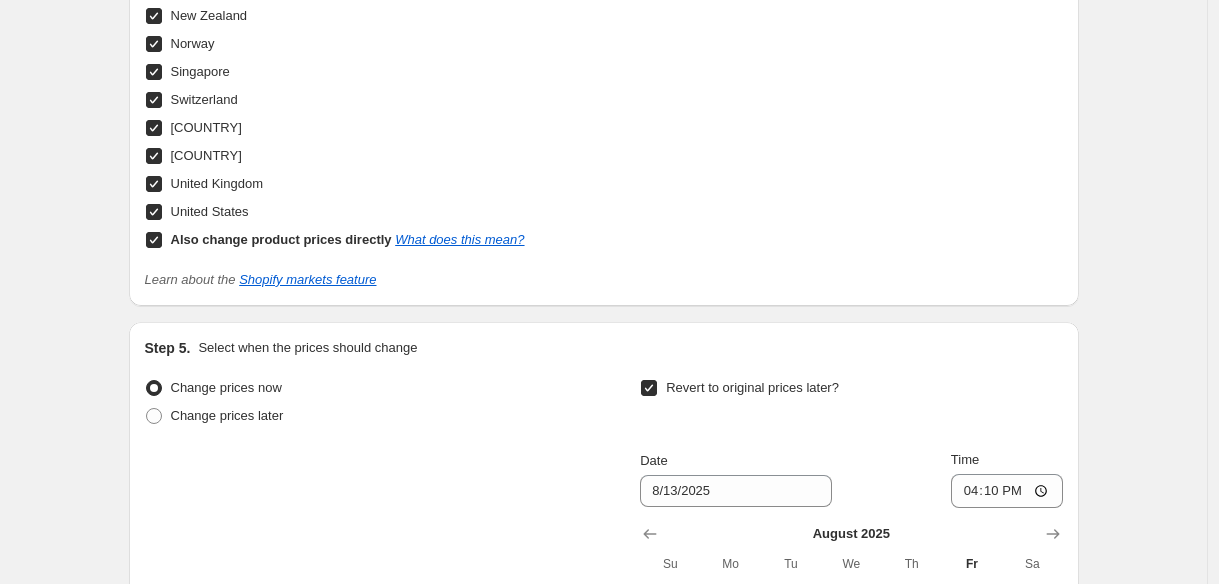 scroll, scrollTop: 2637, scrollLeft: 0, axis: vertical 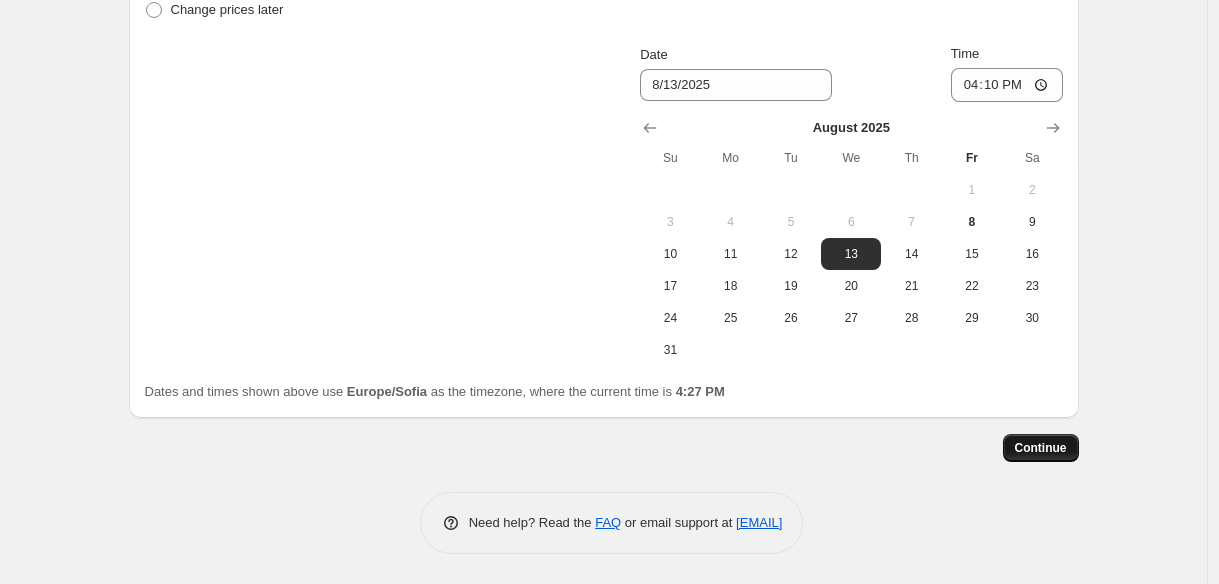 click on "Continue" at bounding box center (1041, 448) 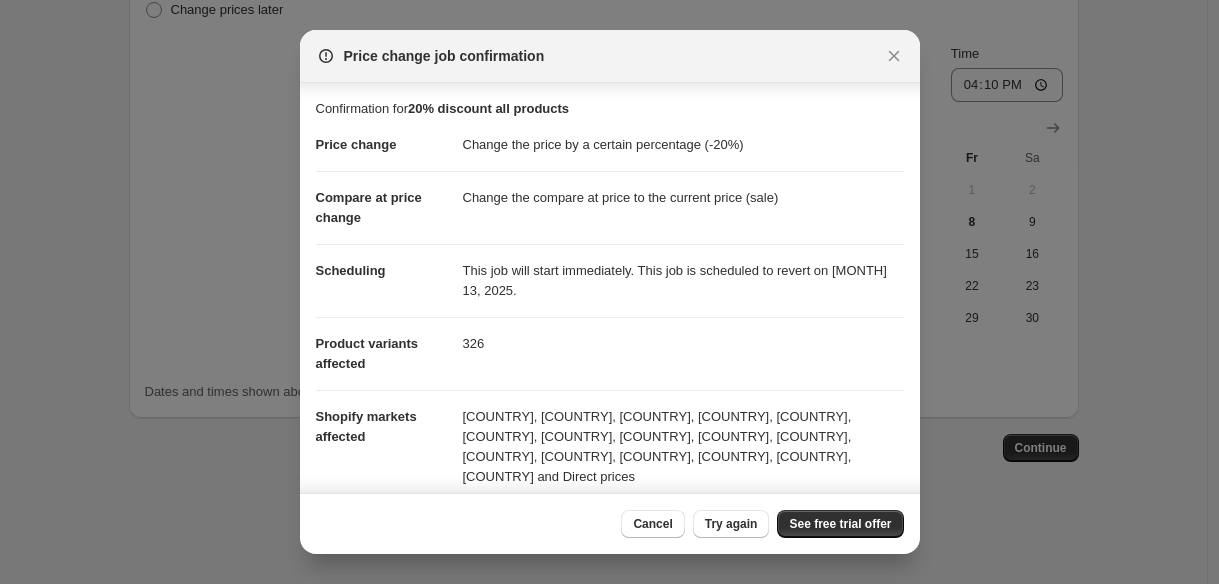 scroll, scrollTop: 247, scrollLeft: 0, axis: vertical 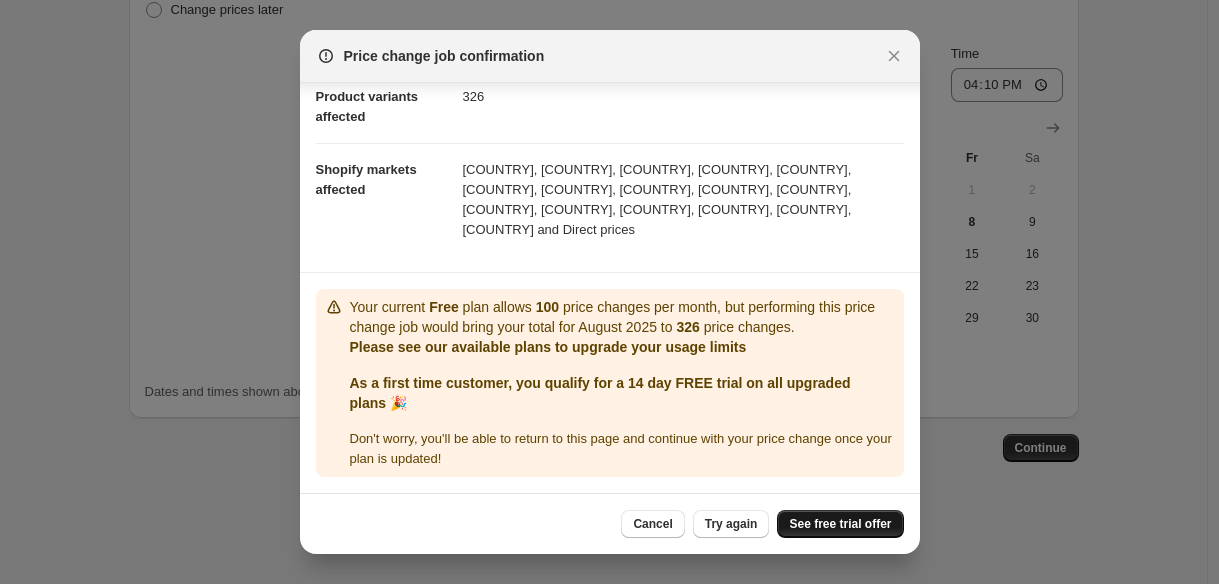 click on "See free trial offer" at bounding box center [840, 524] 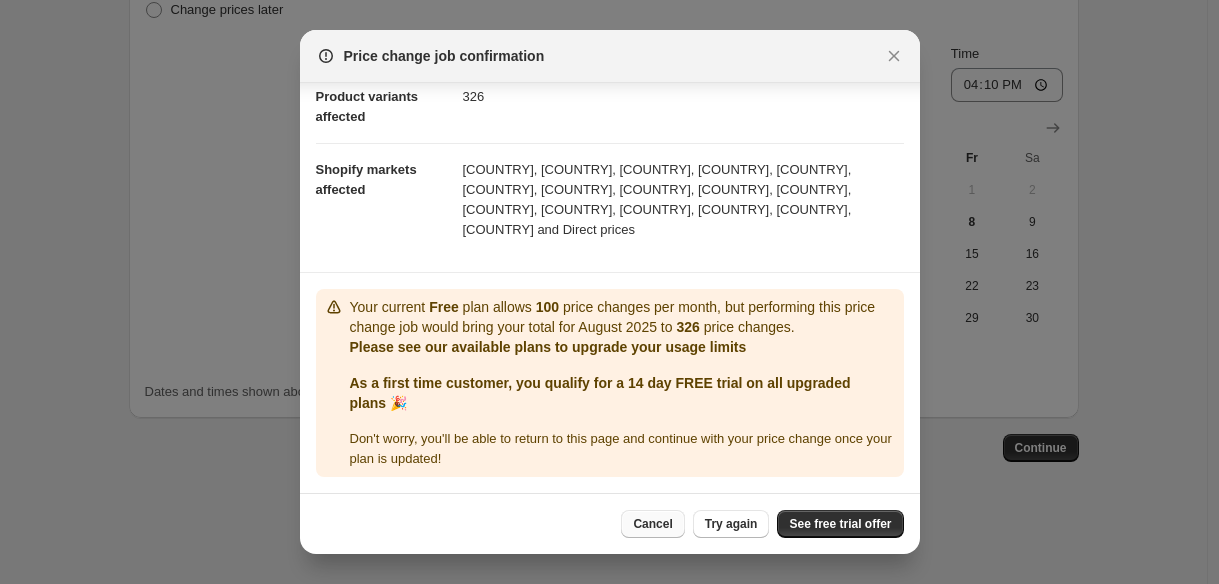 click on "Cancel" at bounding box center [652, 524] 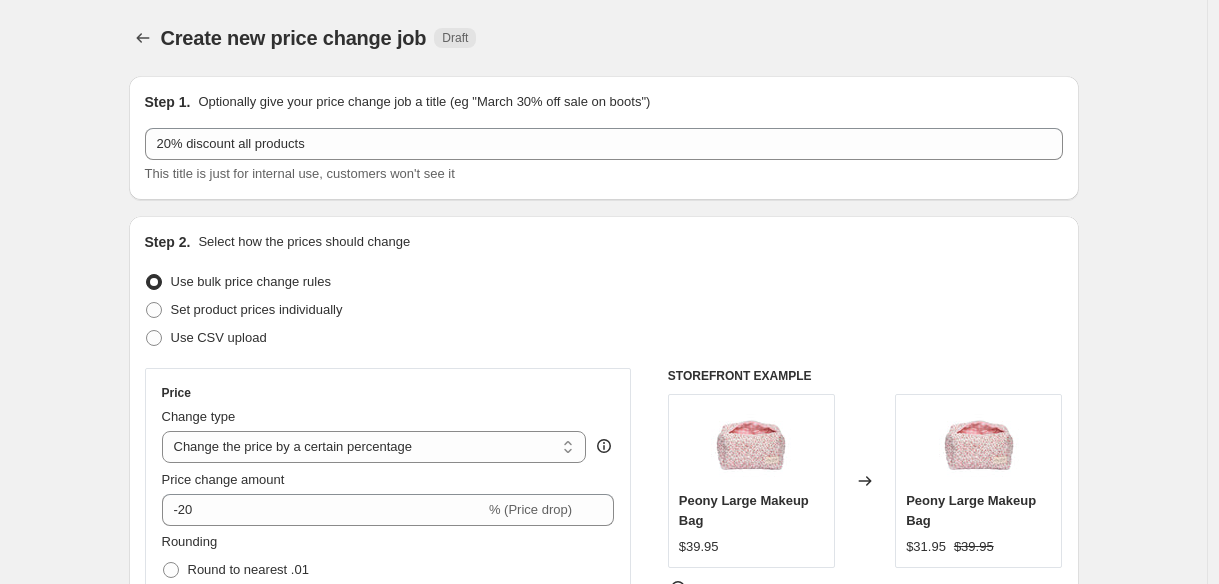 scroll, scrollTop: 2637, scrollLeft: 0, axis: vertical 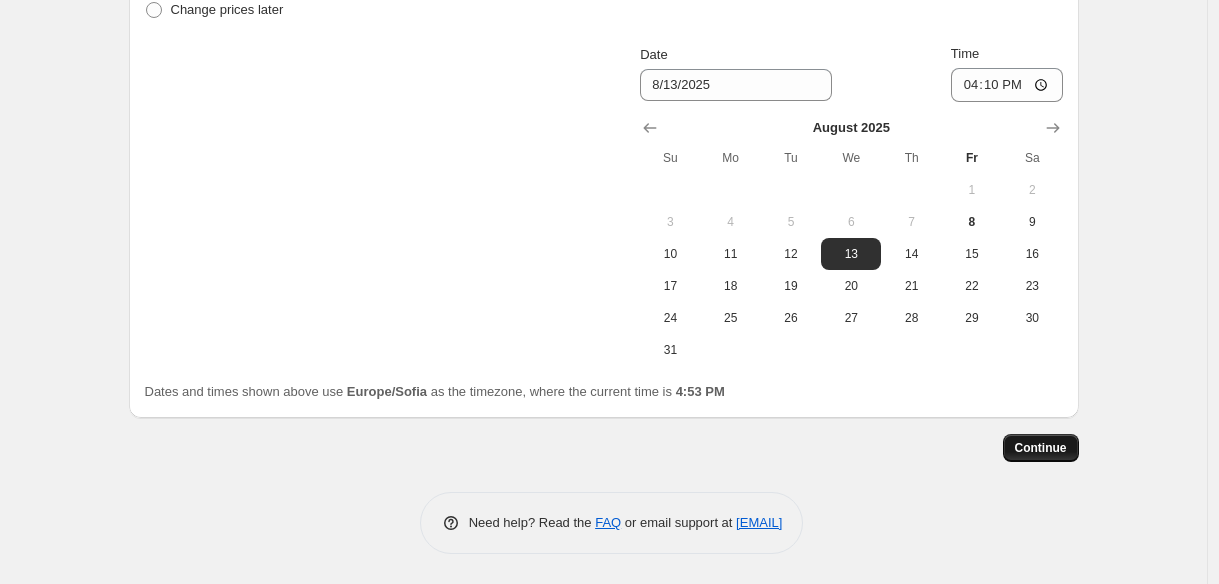 click on "Continue" at bounding box center [1041, 448] 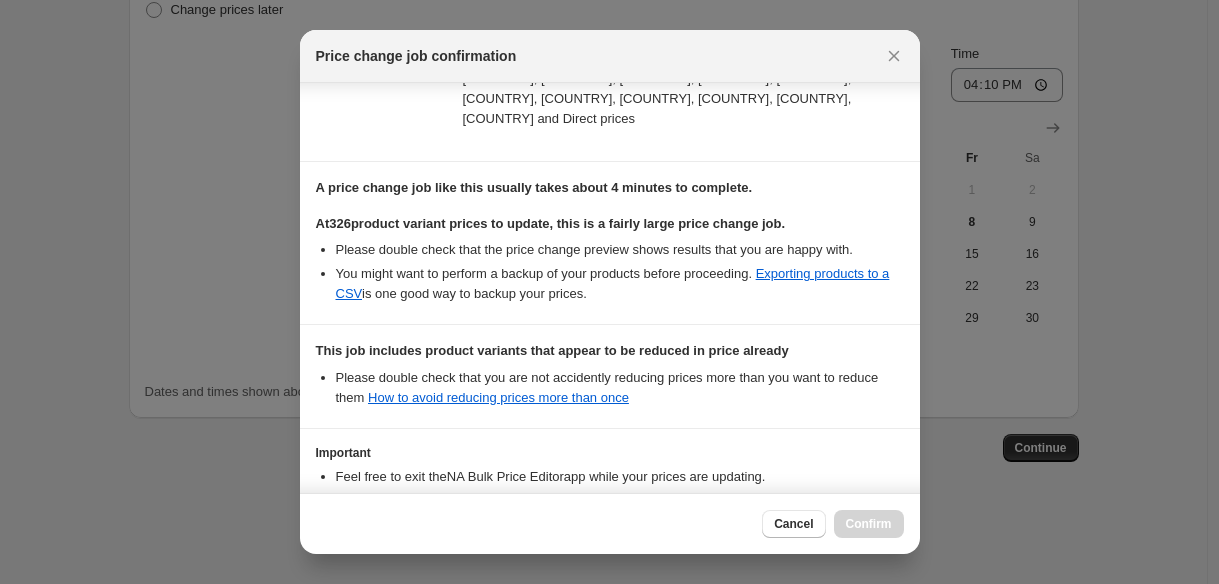 scroll, scrollTop: 501, scrollLeft: 0, axis: vertical 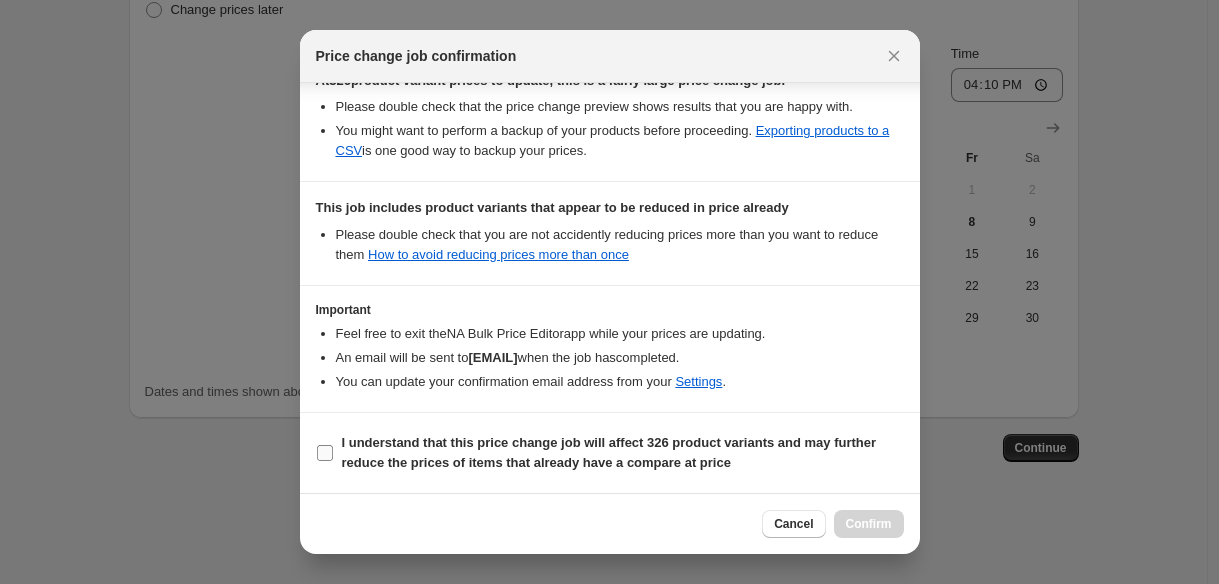 click on "I understand that this price change job will affect 326 product variants and may further reduce the prices of items that already have a compare at price" at bounding box center (609, 452) 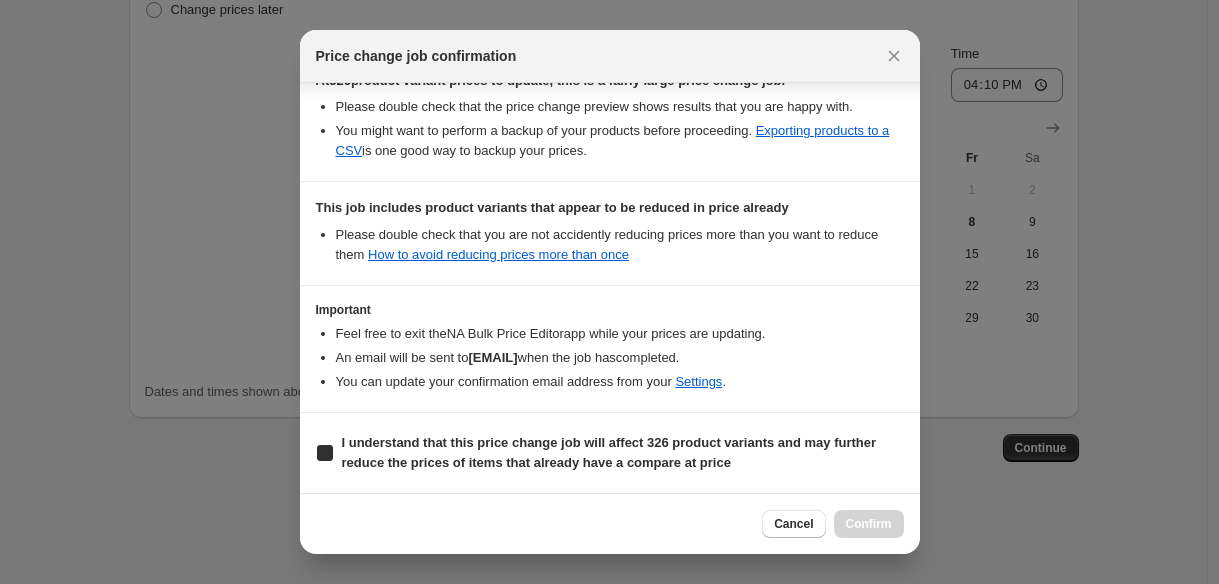 checkbox on "true" 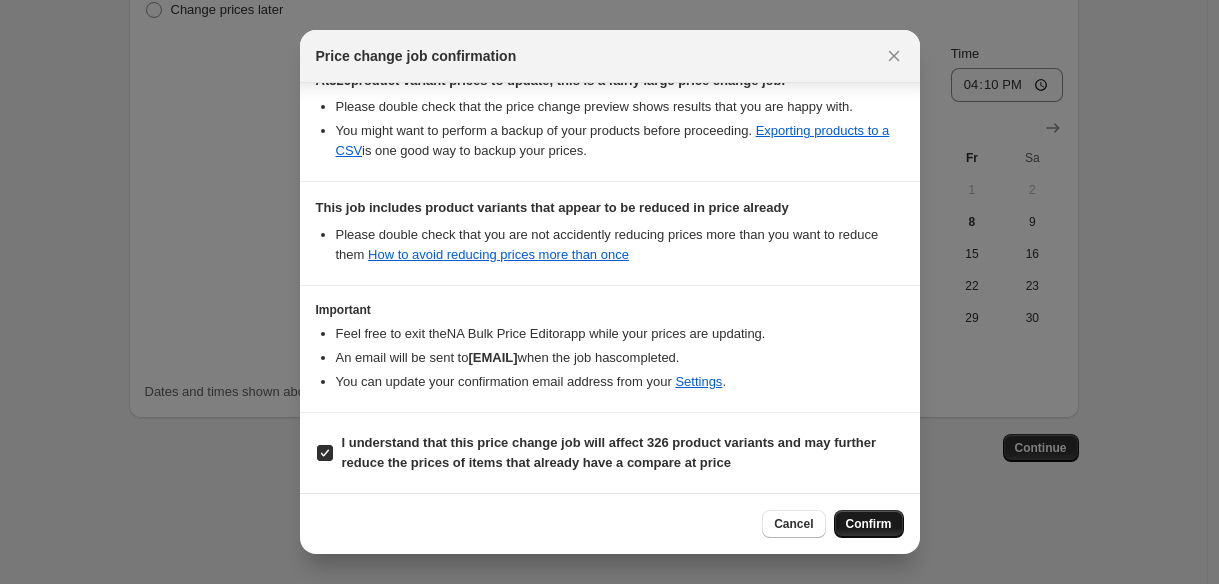 click on "Confirm" at bounding box center (869, 524) 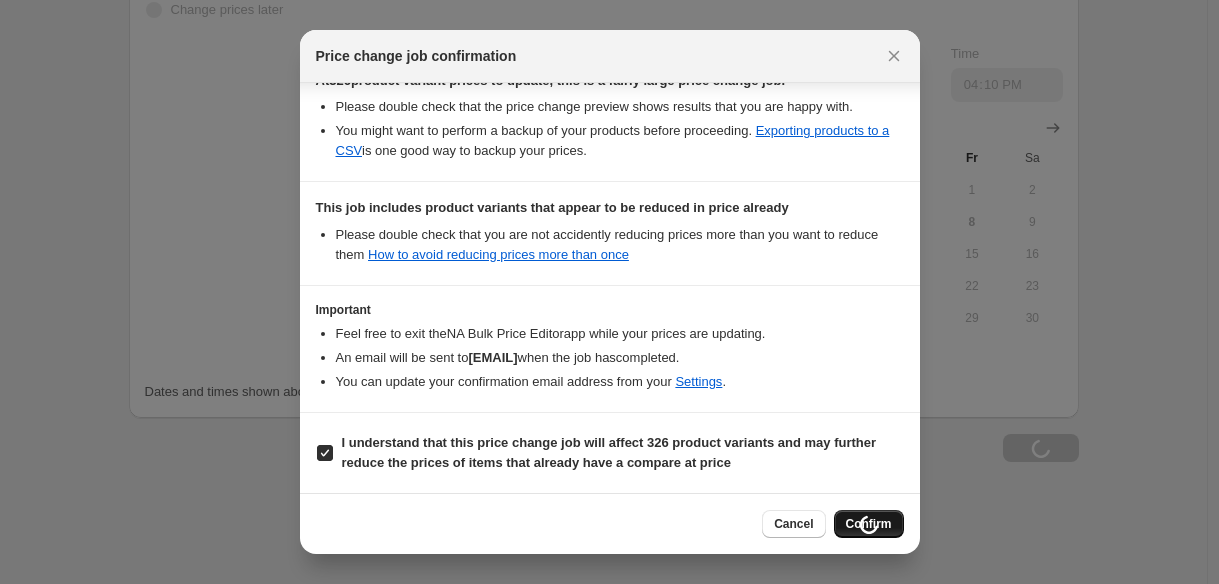 scroll, scrollTop: 2705, scrollLeft: 0, axis: vertical 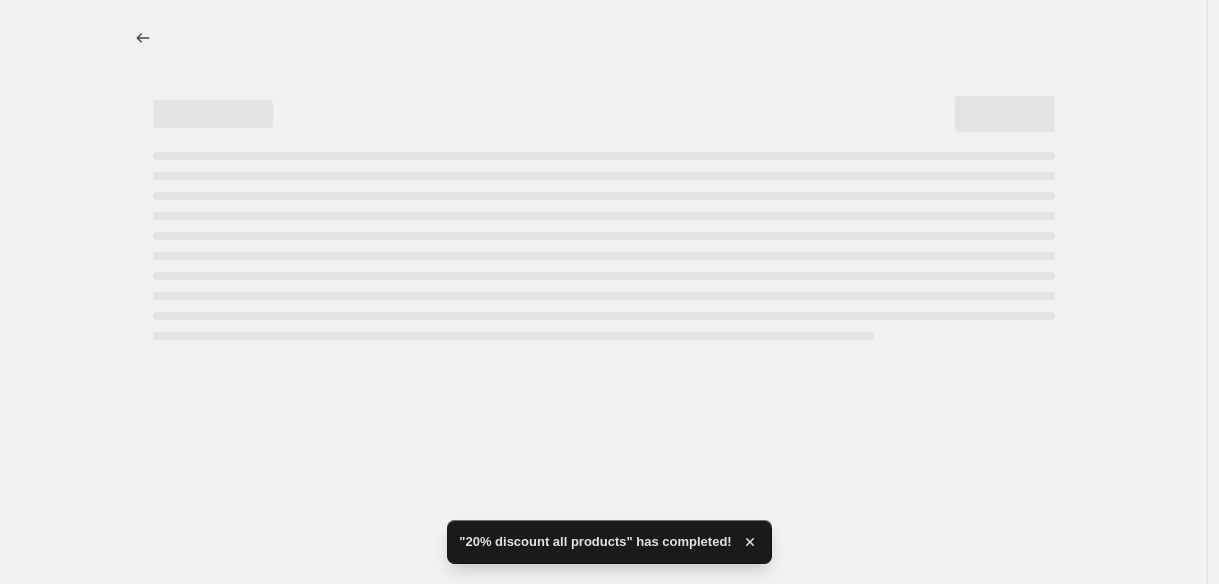 select on "percentage" 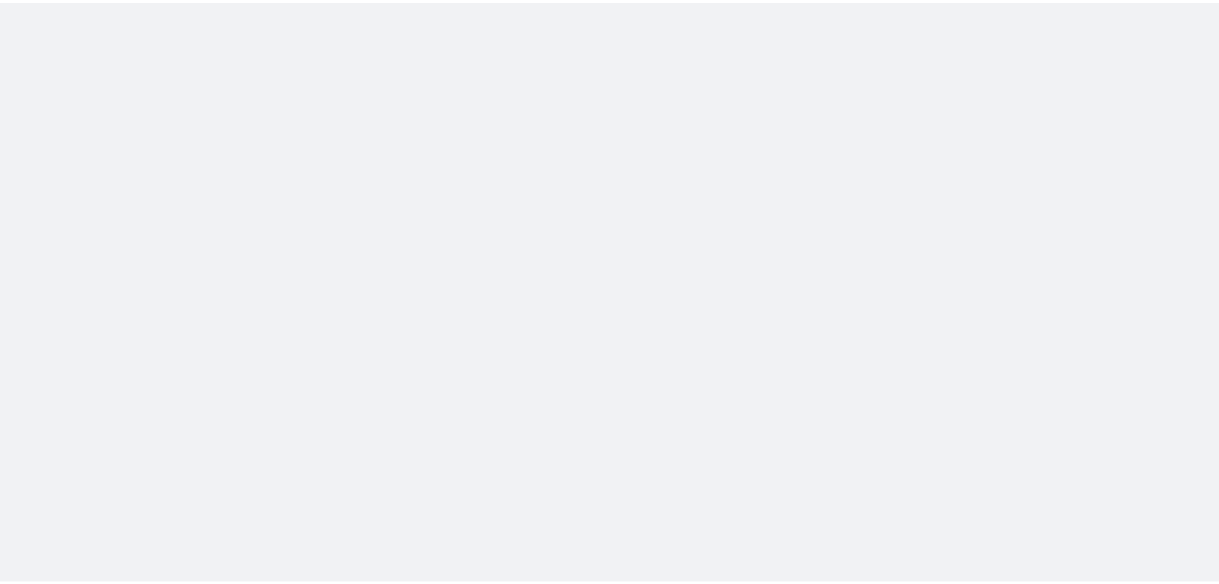 scroll, scrollTop: 0, scrollLeft: 0, axis: both 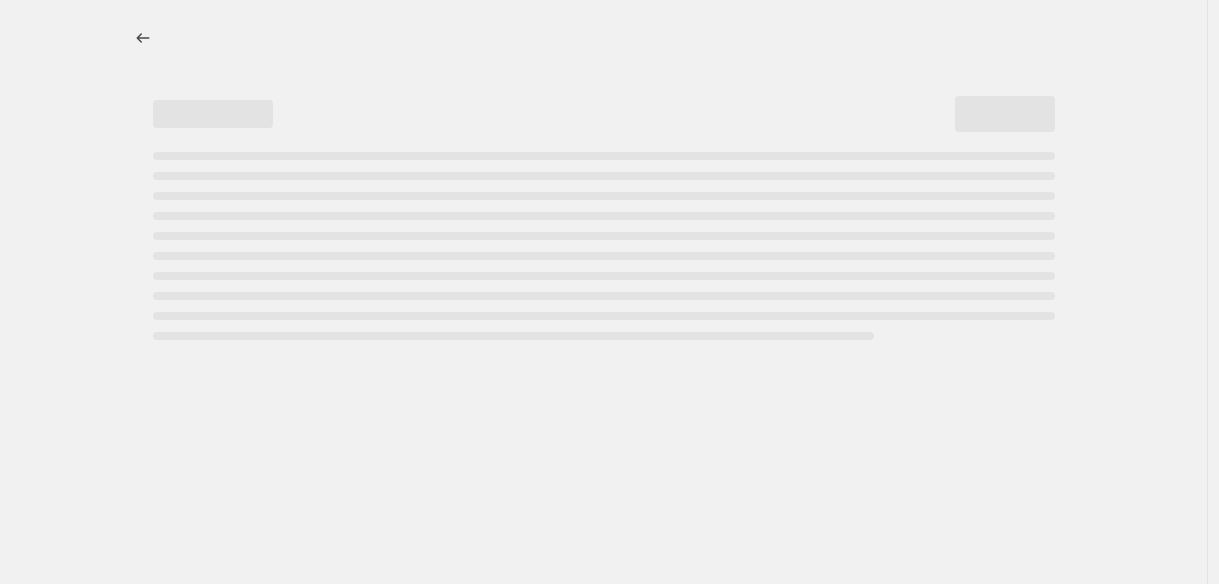 select on "percentage" 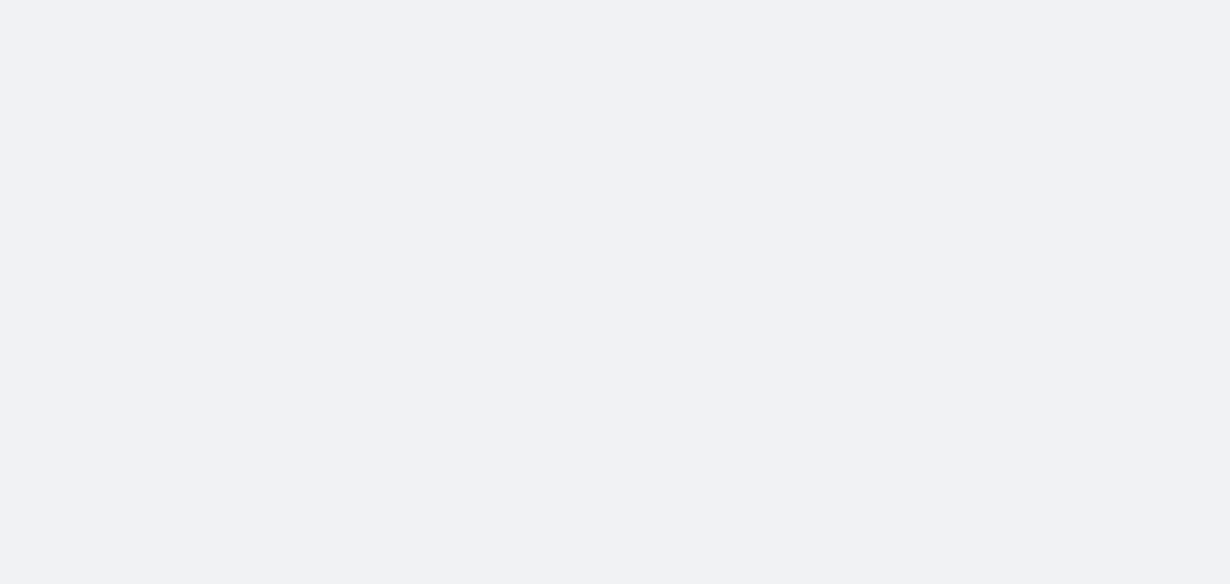 scroll, scrollTop: 0, scrollLeft: 0, axis: both 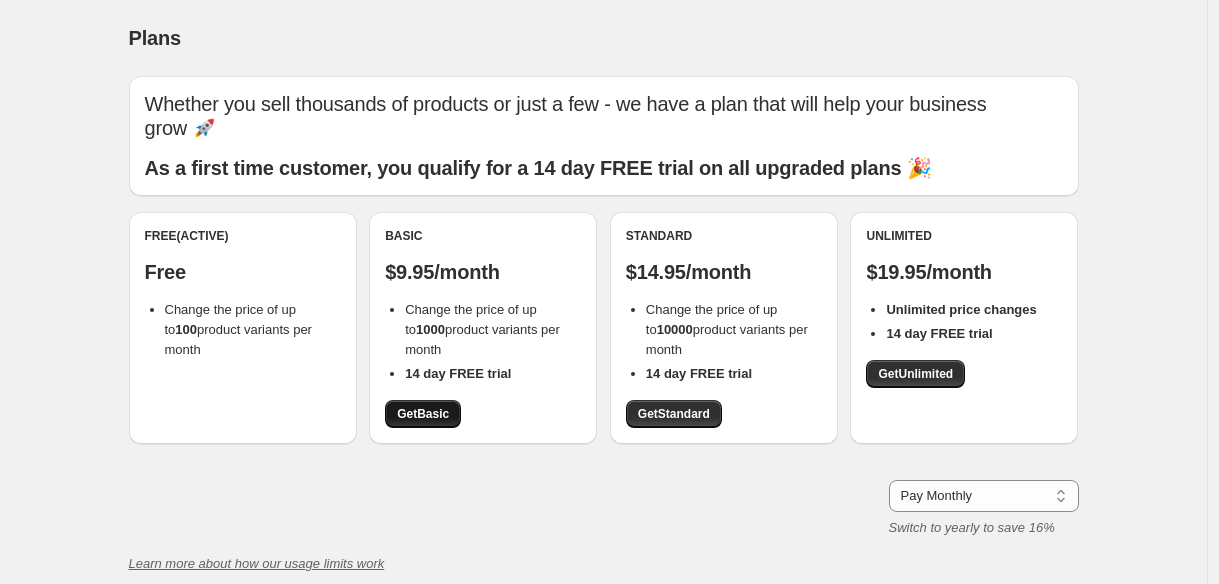 click on "Get  Basic" at bounding box center (423, 414) 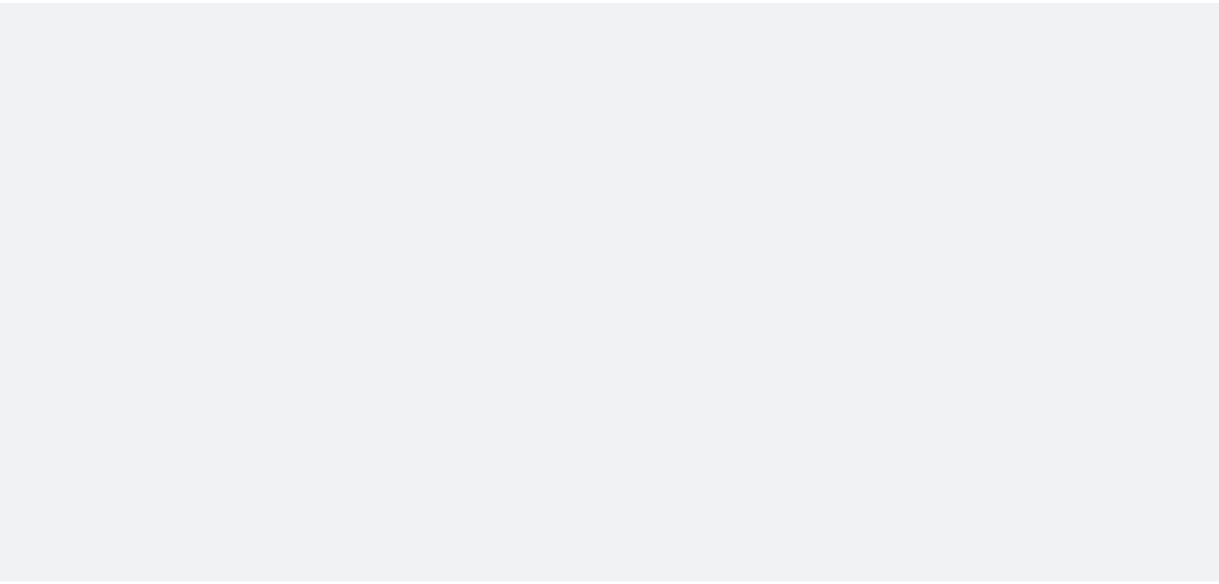 scroll, scrollTop: 0, scrollLeft: 0, axis: both 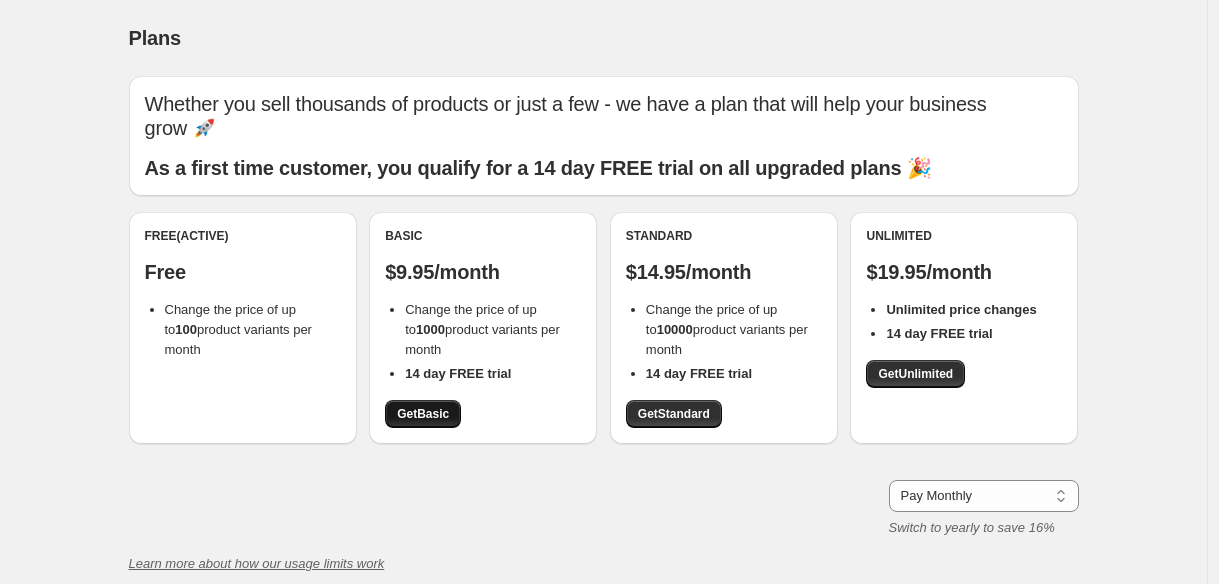 click on "Get  Basic" at bounding box center (423, 414) 